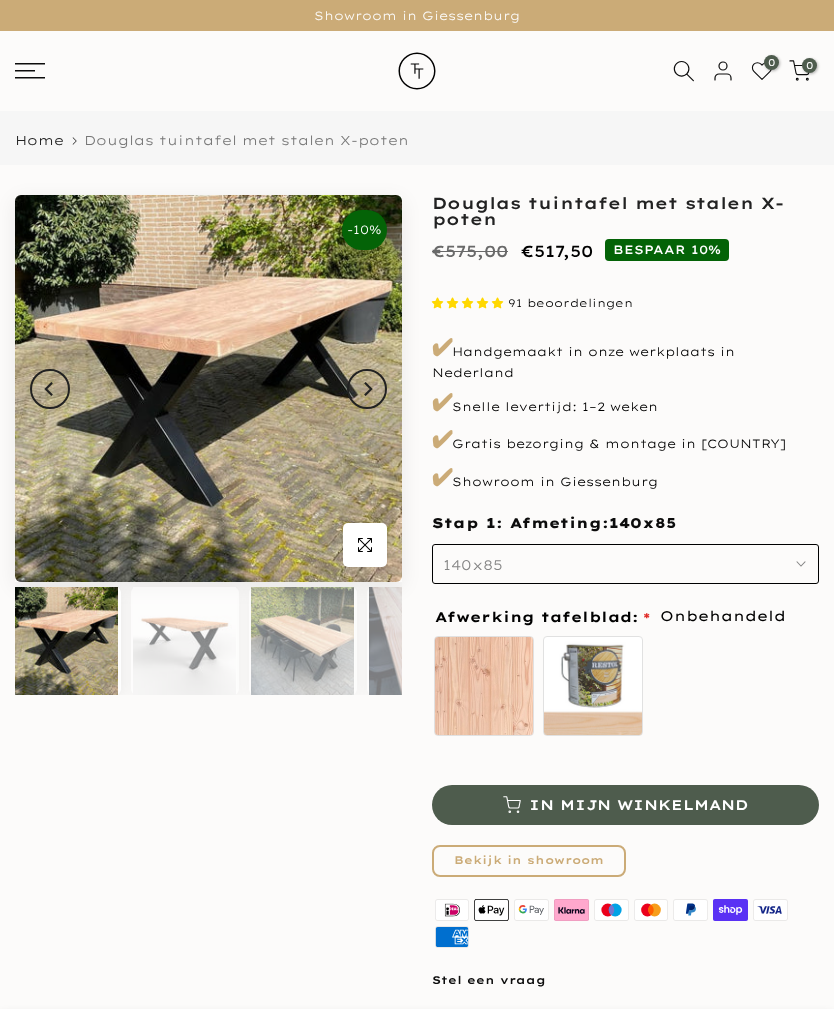 scroll, scrollTop: 0, scrollLeft: 0, axis: both 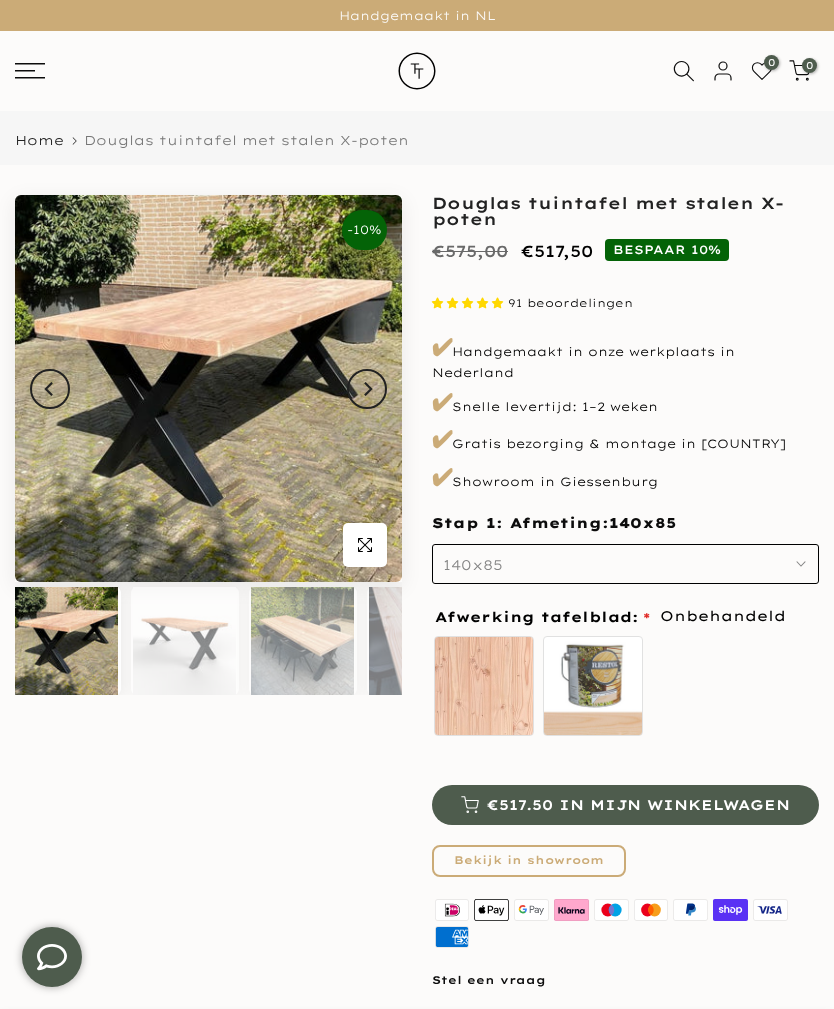 click on "140x85" at bounding box center (625, 564) 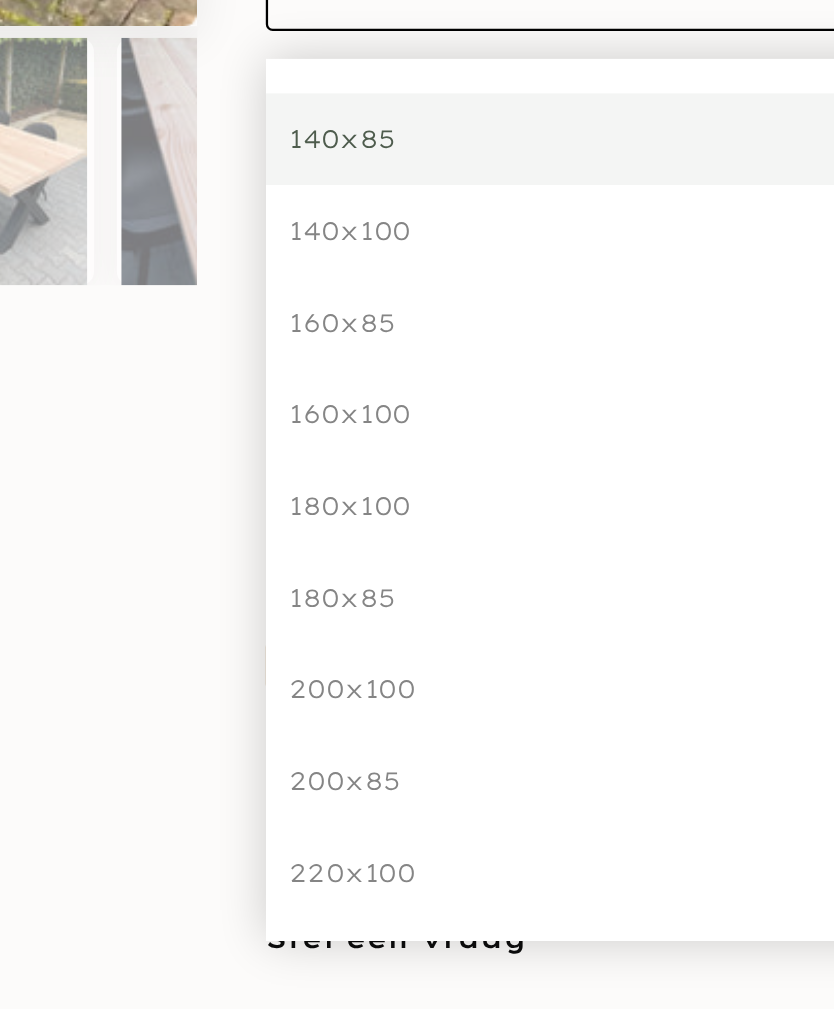 scroll, scrollTop: 31, scrollLeft: 0, axis: vertical 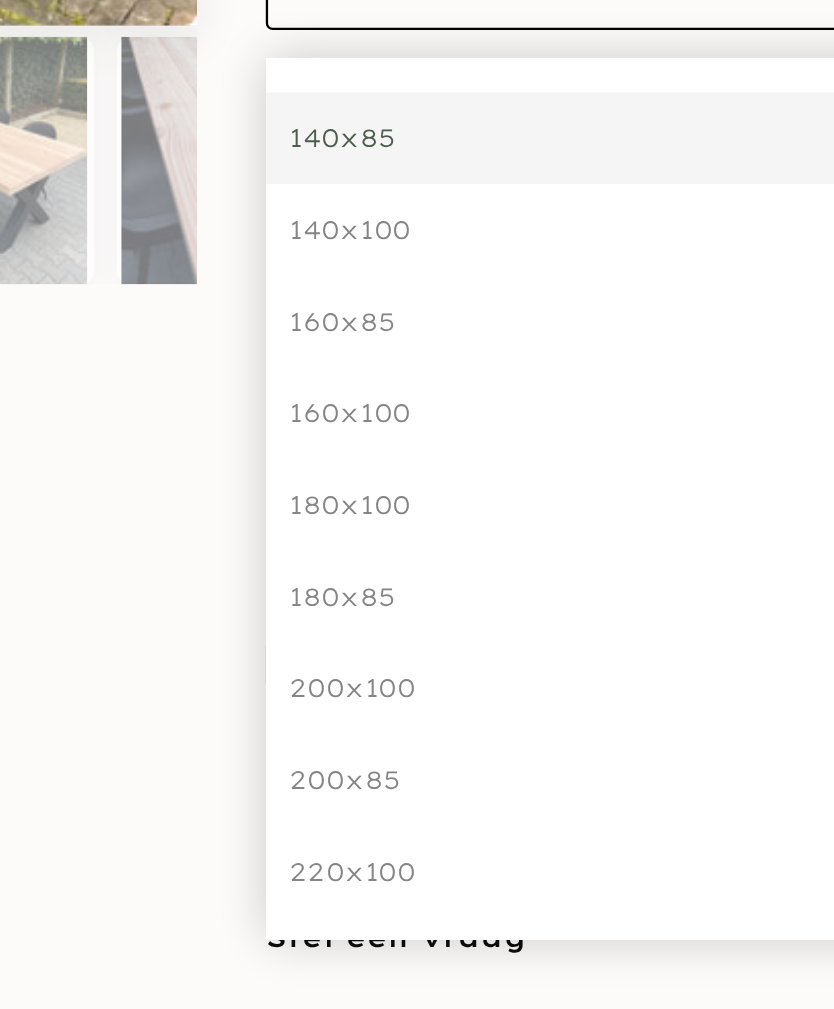 click on "220x100" at bounding box center [625, 920] 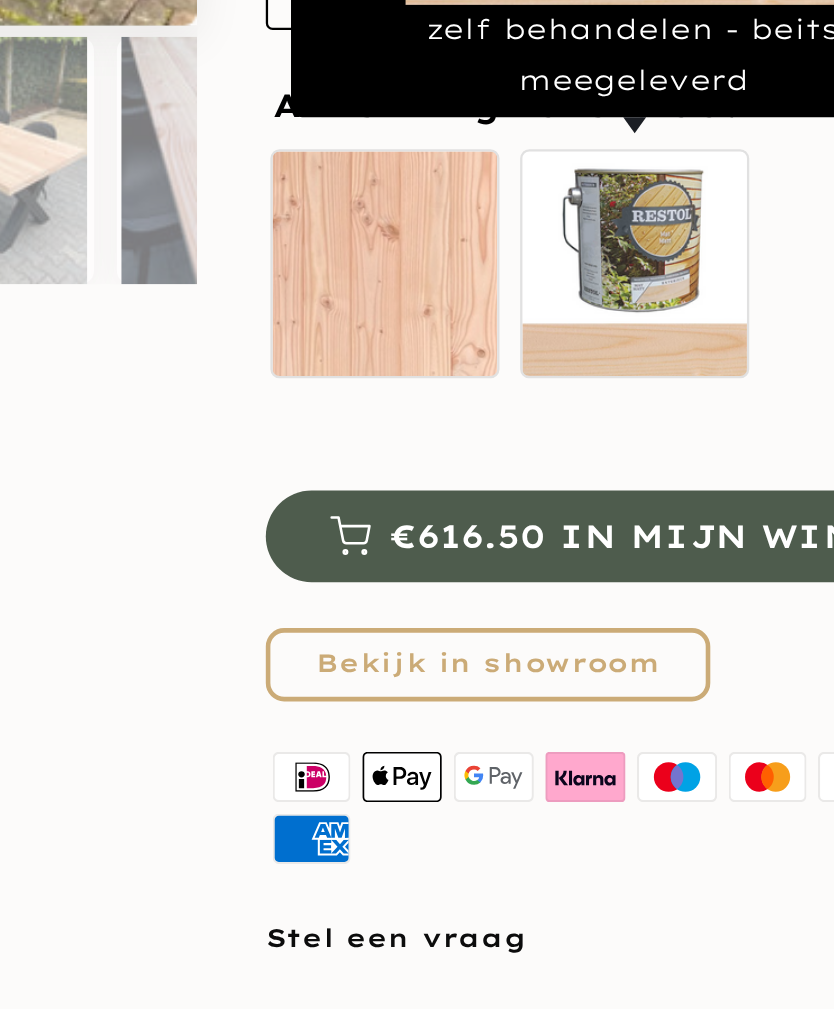 click on "zelf behandelen - beits meegeleverd" at bounding box center [593, 655] 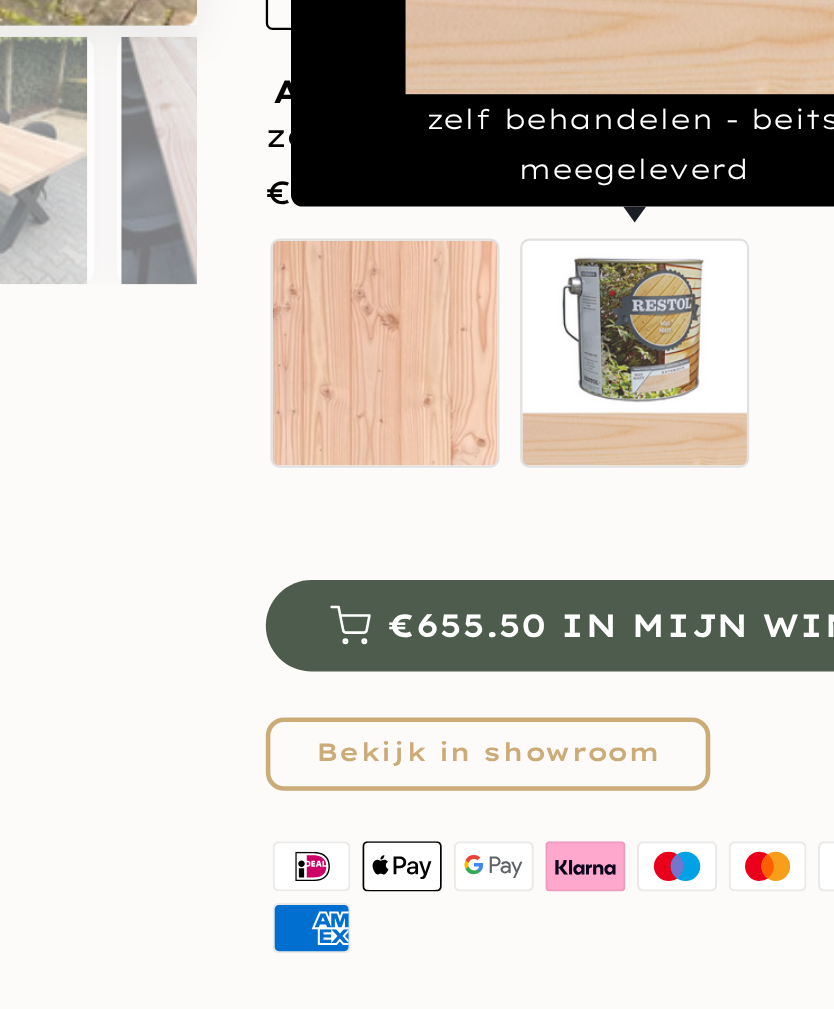 scroll, scrollTop: 30, scrollLeft: 0, axis: vertical 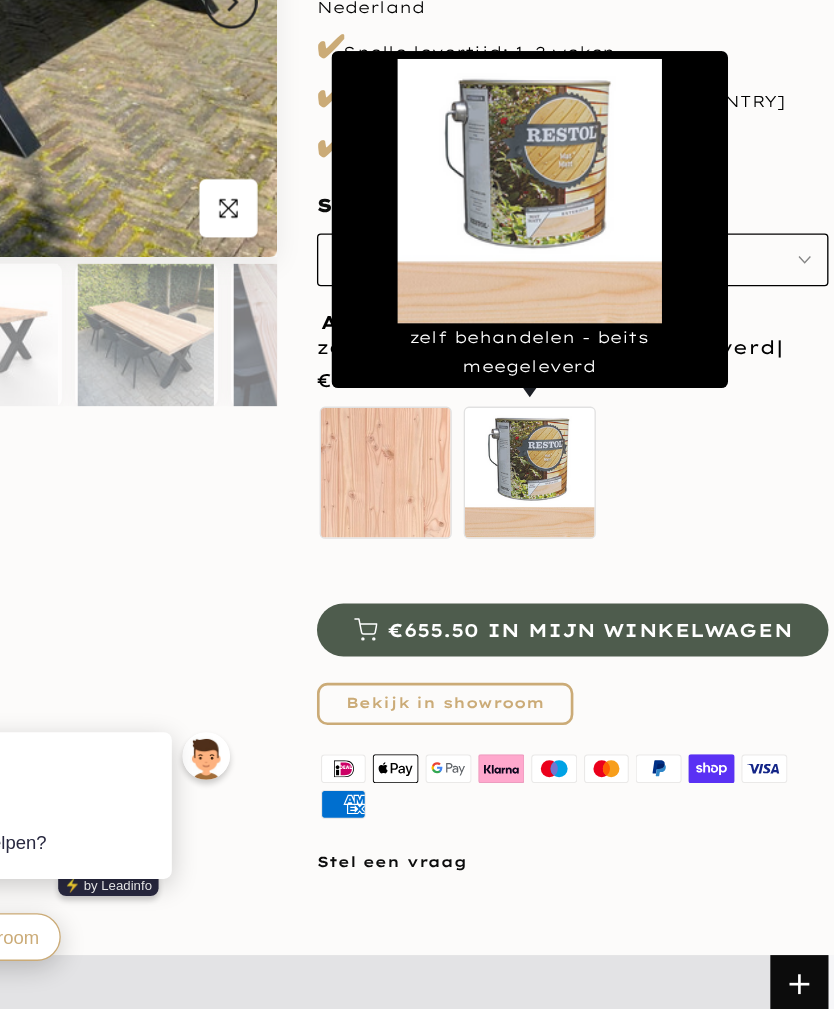 click on "Bekijk in showroom" at bounding box center (529, 662) 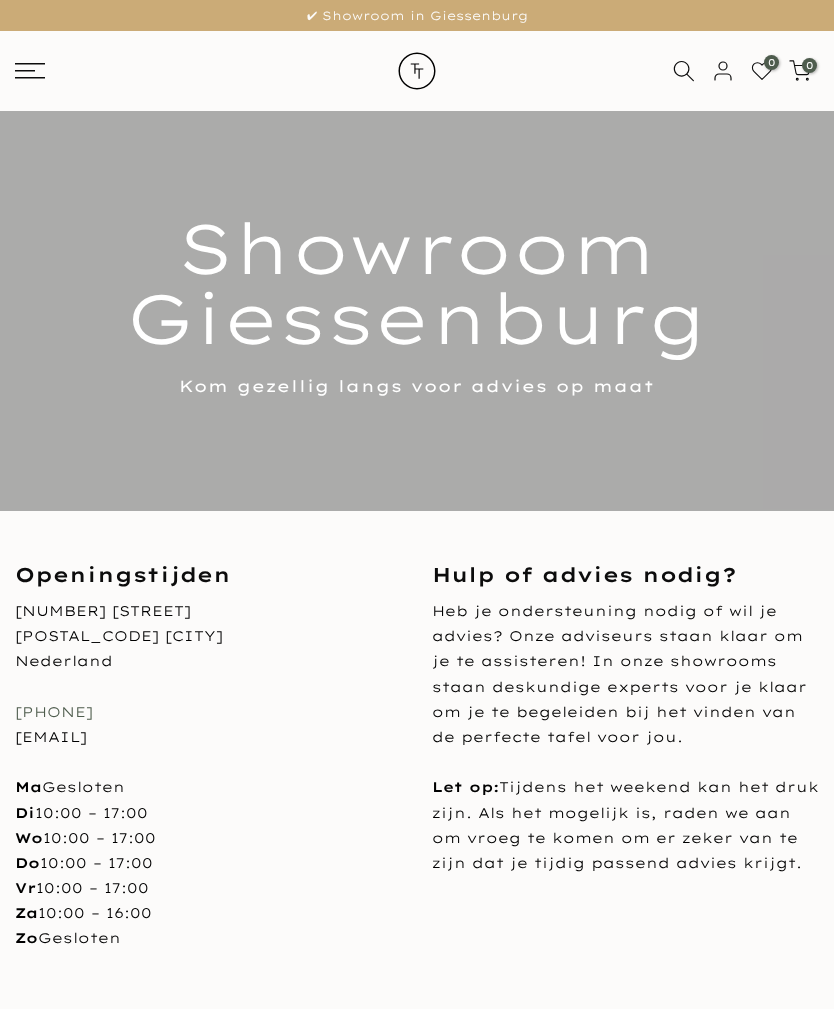 scroll, scrollTop: 0, scrollLeft: 0, axis: both 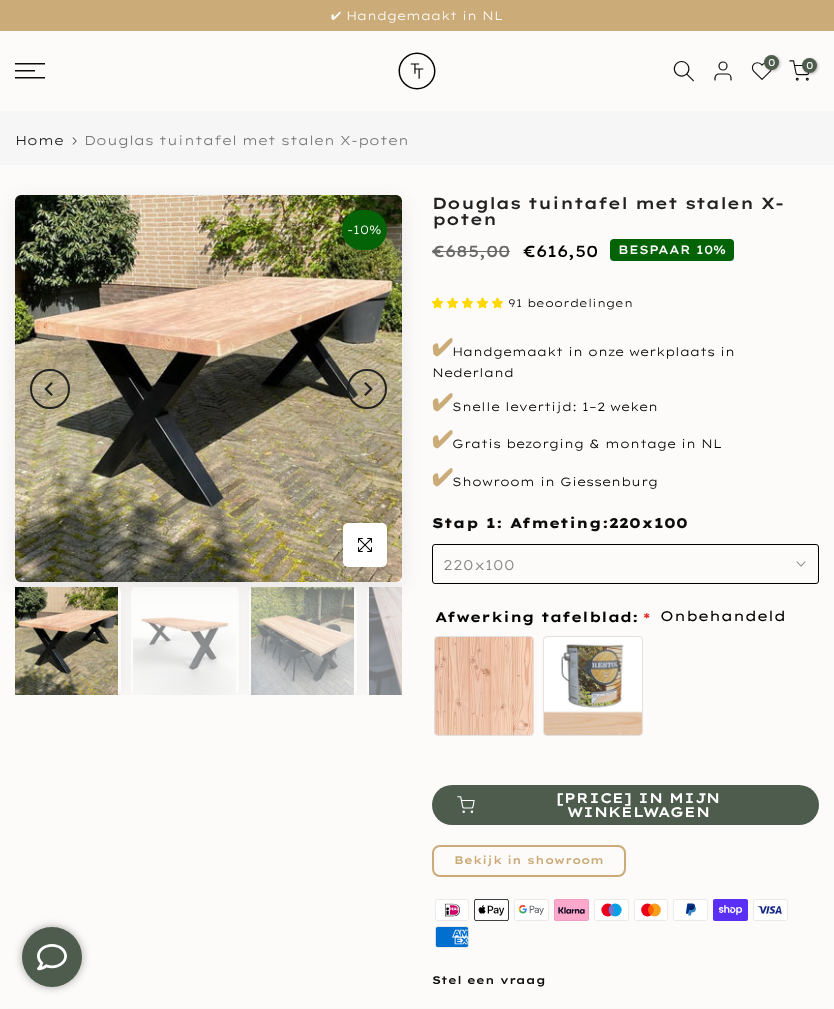 click on "220x100" at bounding box center (625, 564) 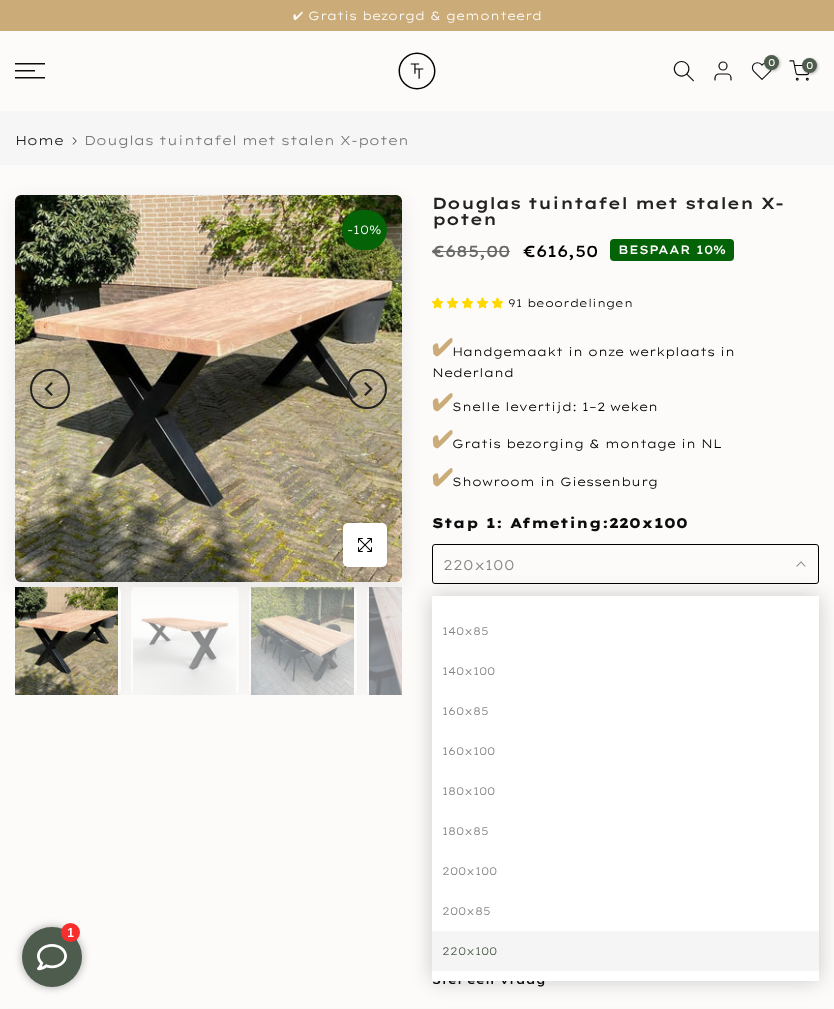 click on "0
0
/
€0,00" at bounding box center [417, 71] 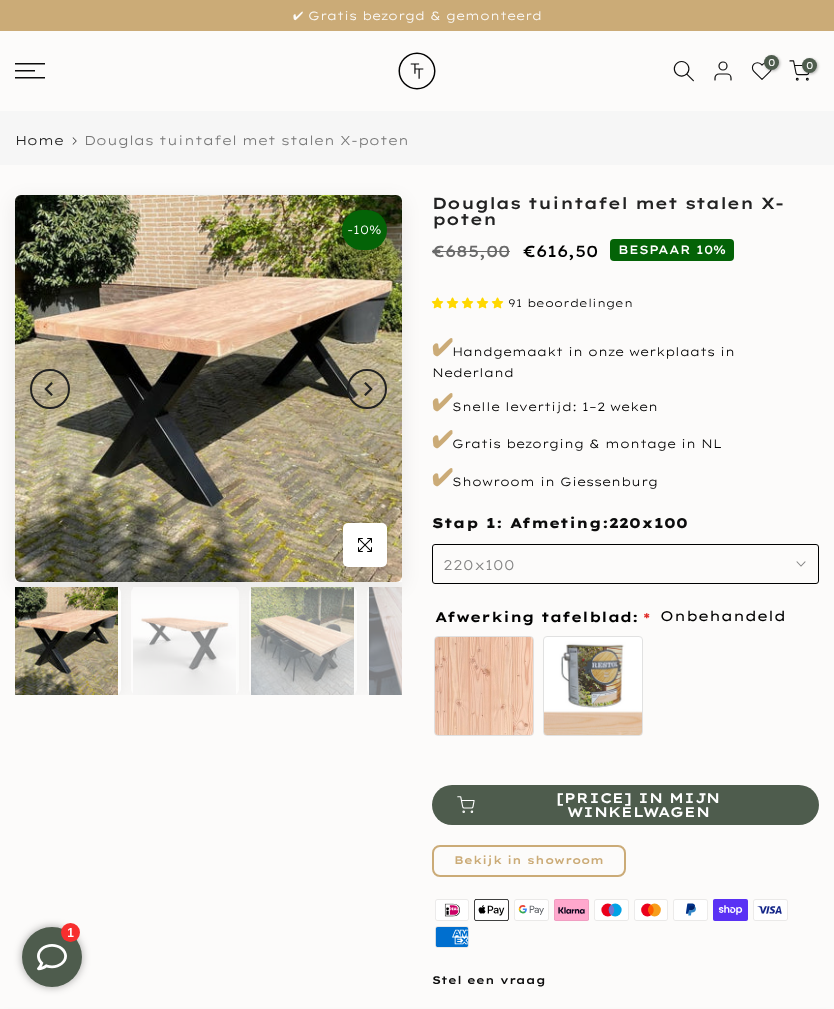 click 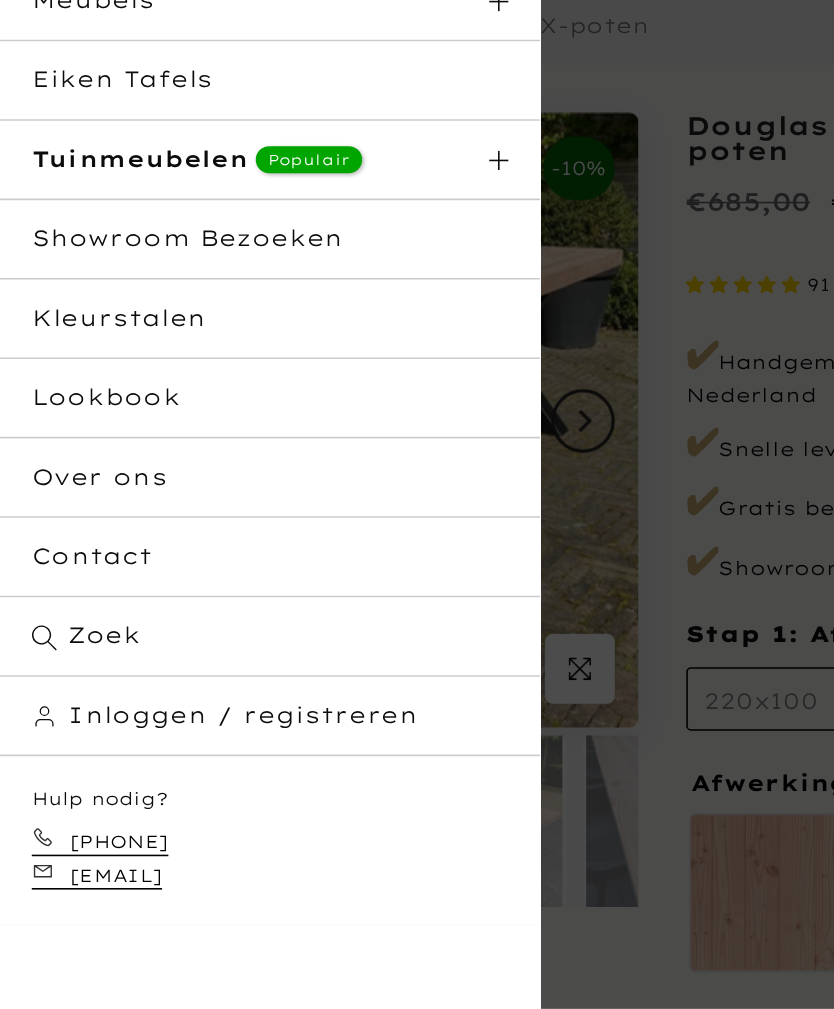 click on "Kleurstalen" at bounding box center [170, 325] 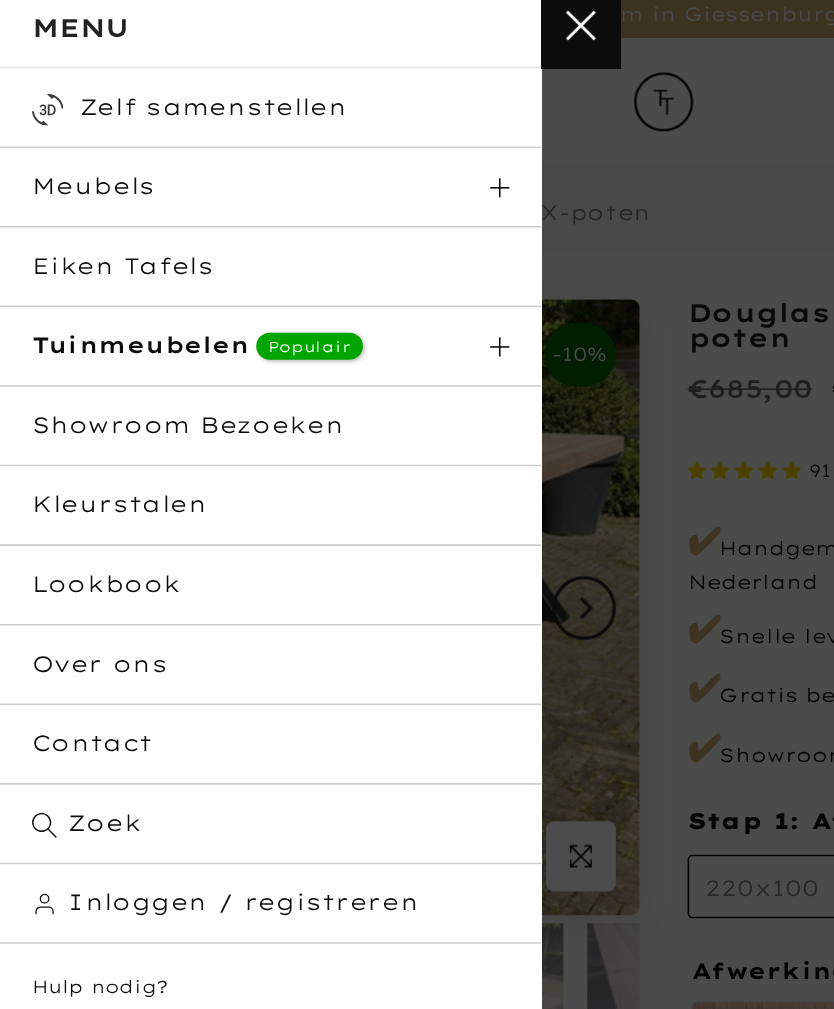 click on "Zelf samenstellen" at bounding box center [170, 75] 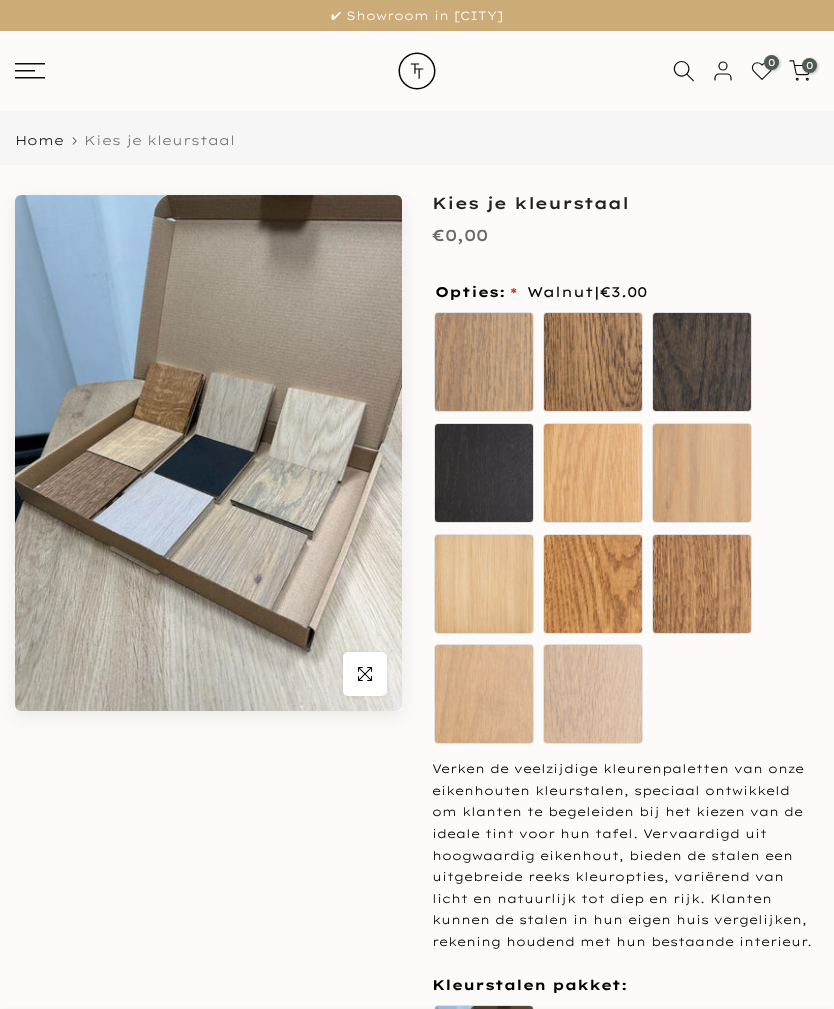 scroll, scrollTop: 0, scrollLeft: 0, axis: both 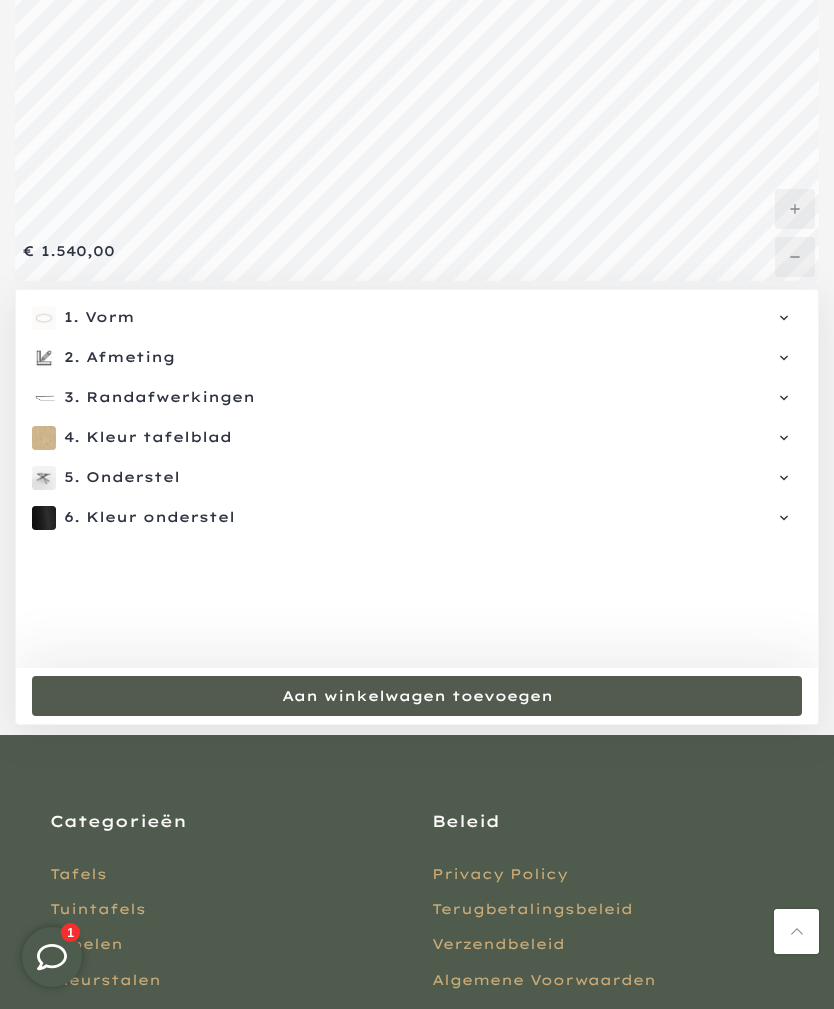 click on "Onderstel" at bounding box center (435, 478) 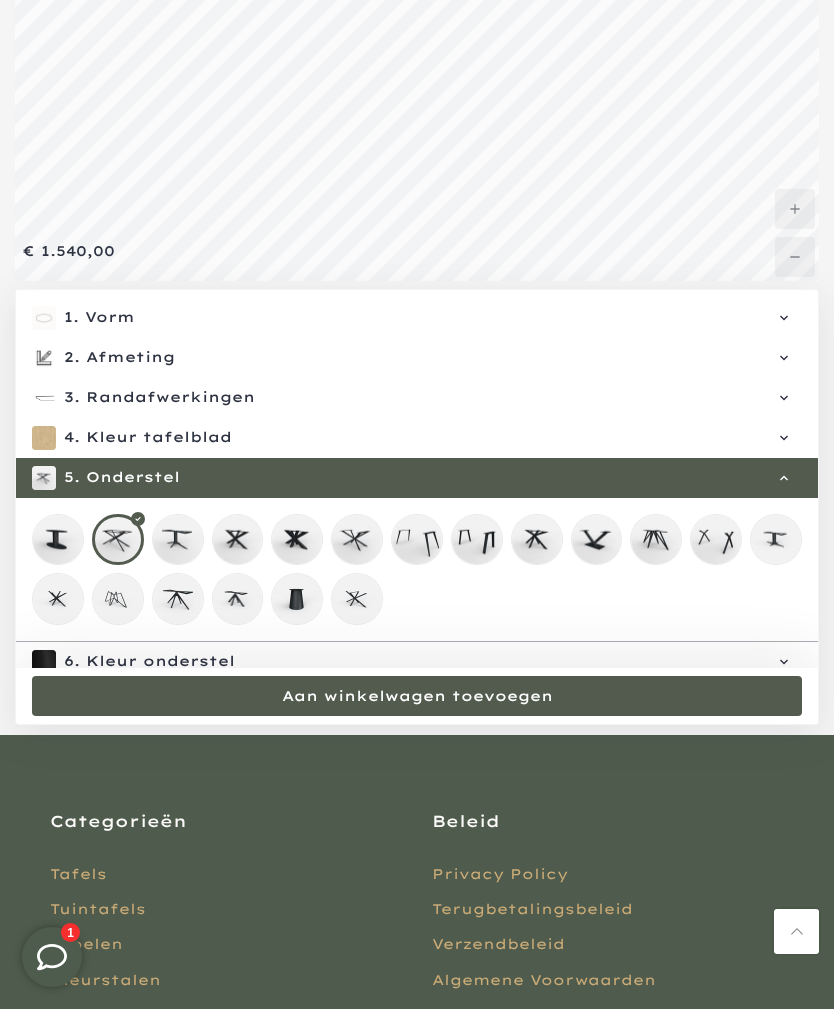 click on "Kleur onderstel" at bounding box center [435, 662] 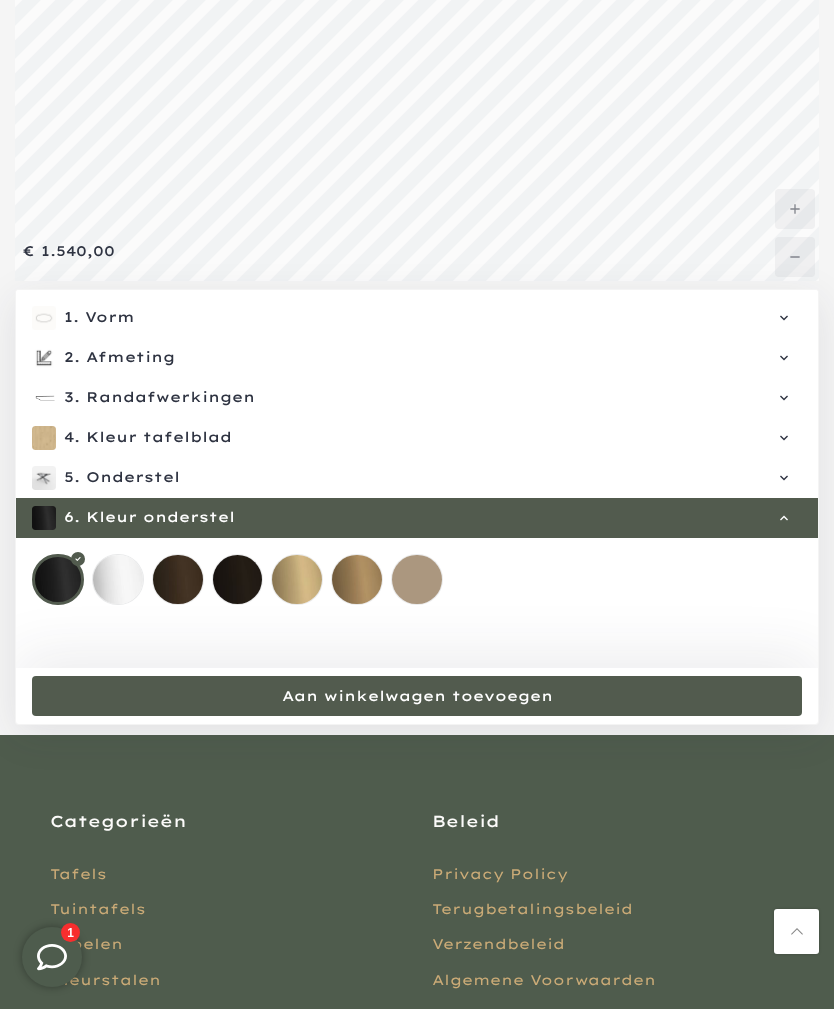 click at bounding box center [417, 580] 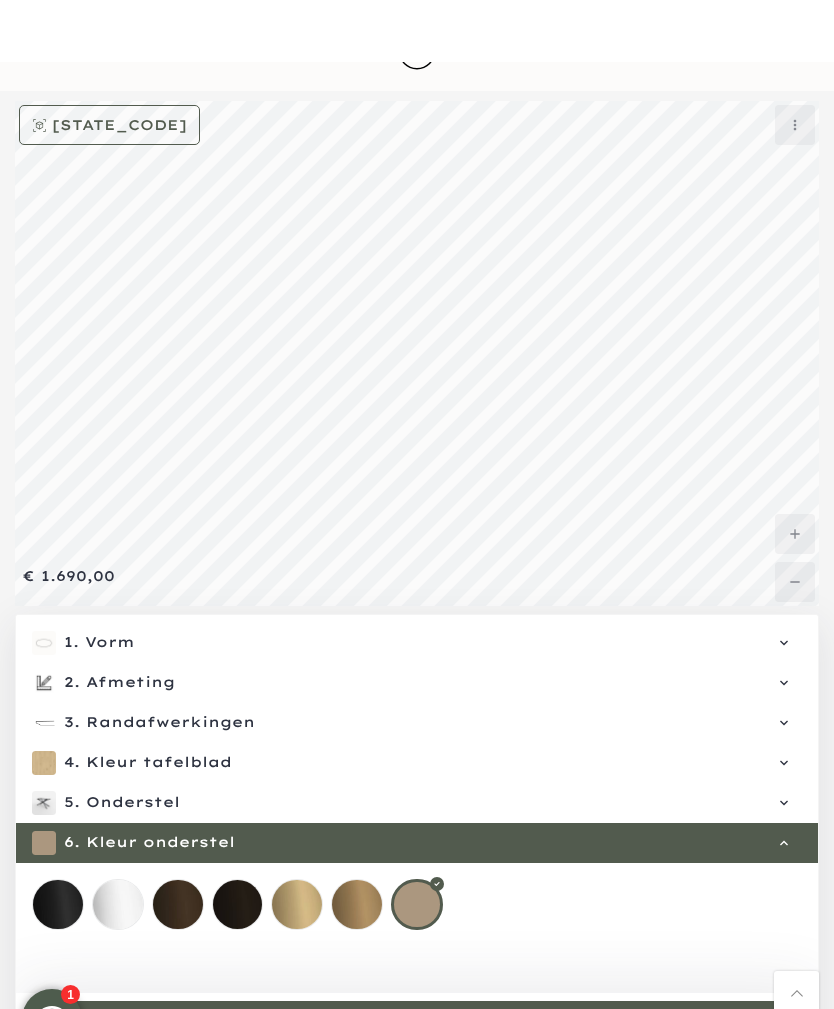 scroll, scrollTop: 0, scrollLeft: 0, axis: both 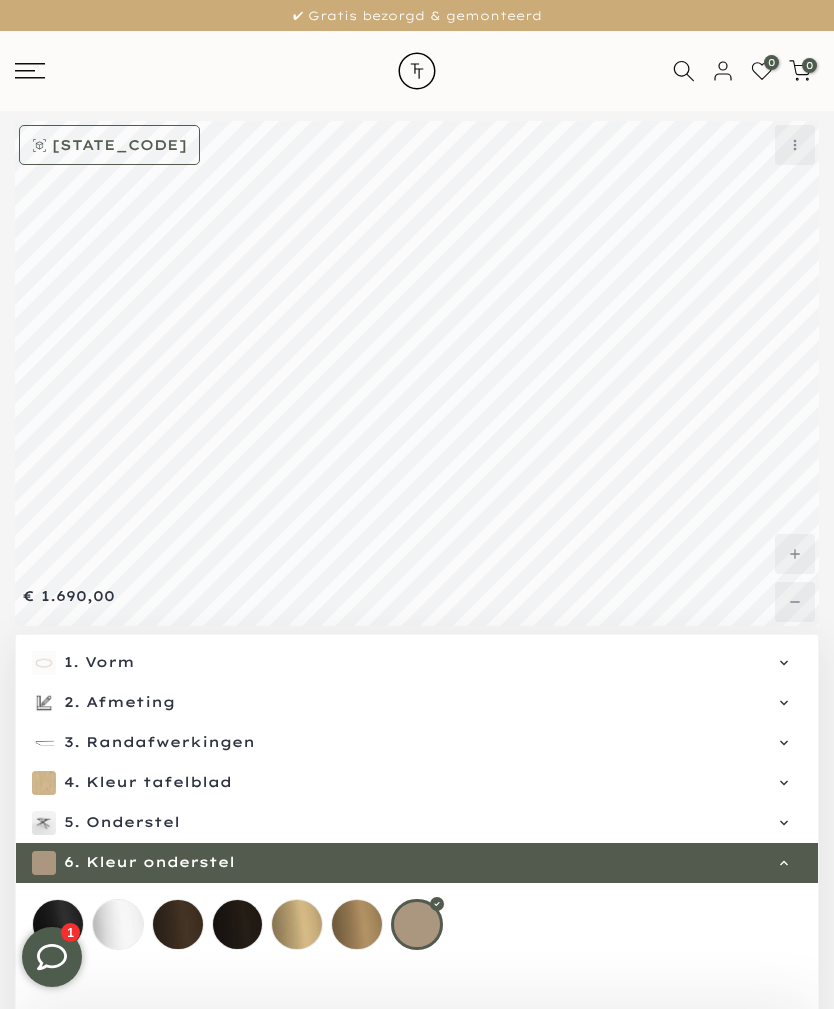 click on "Vorm" at bounding box center [434, 663] 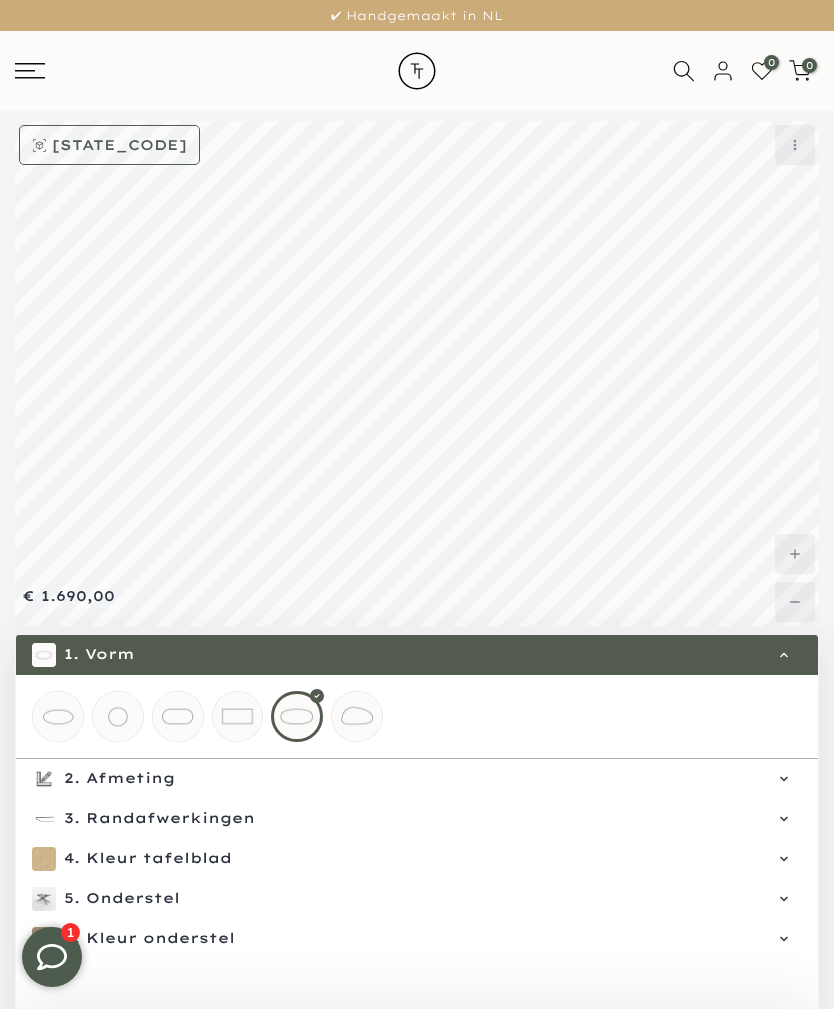 click at bounding box center [58, 717] 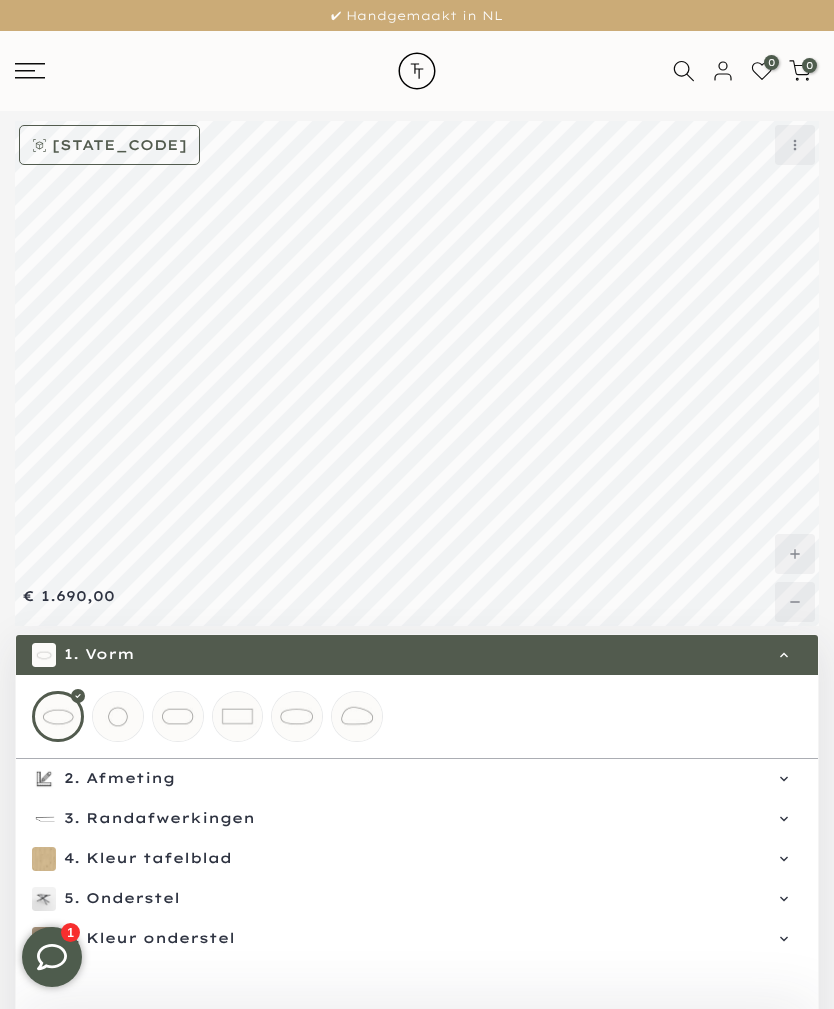 click at bounding box center (118, 717) 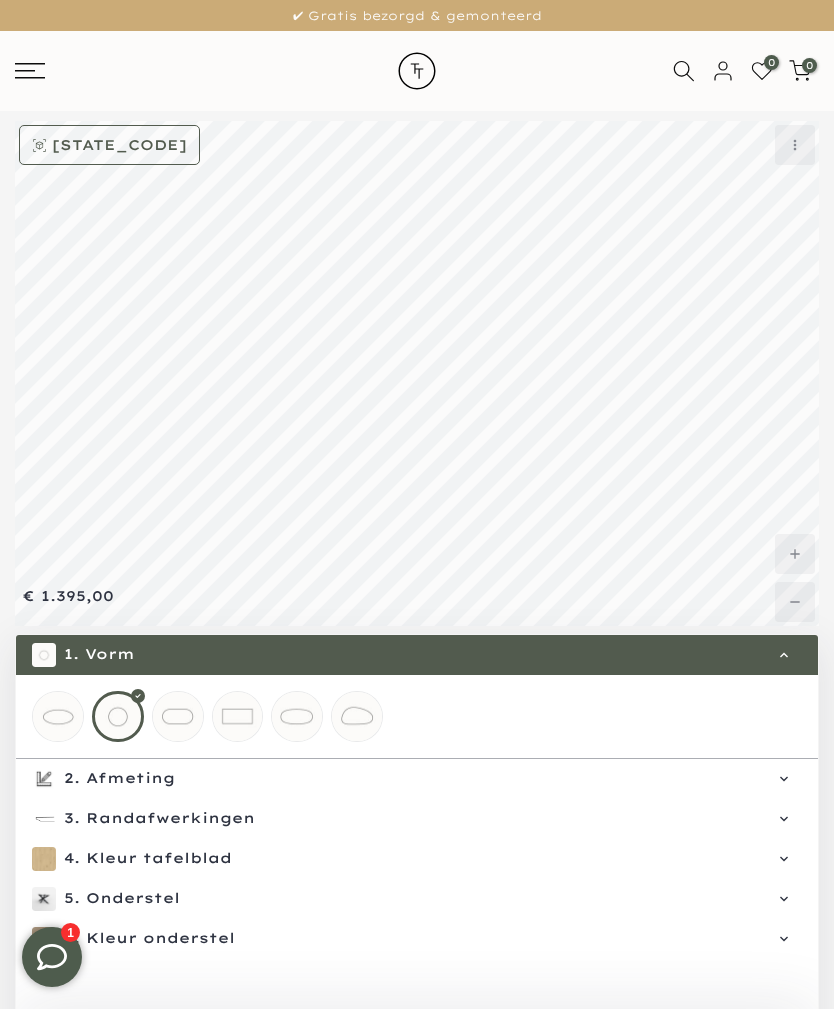 click at bounding box center (178, 717) 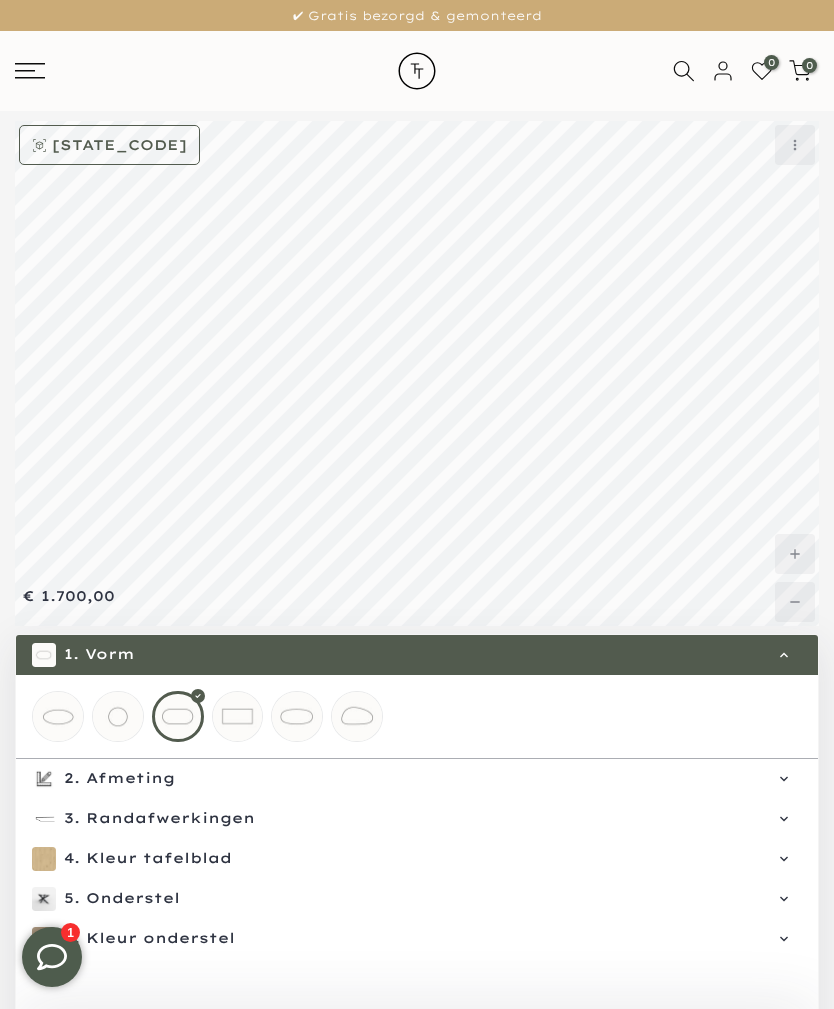 click at bounding box center (238, 717) 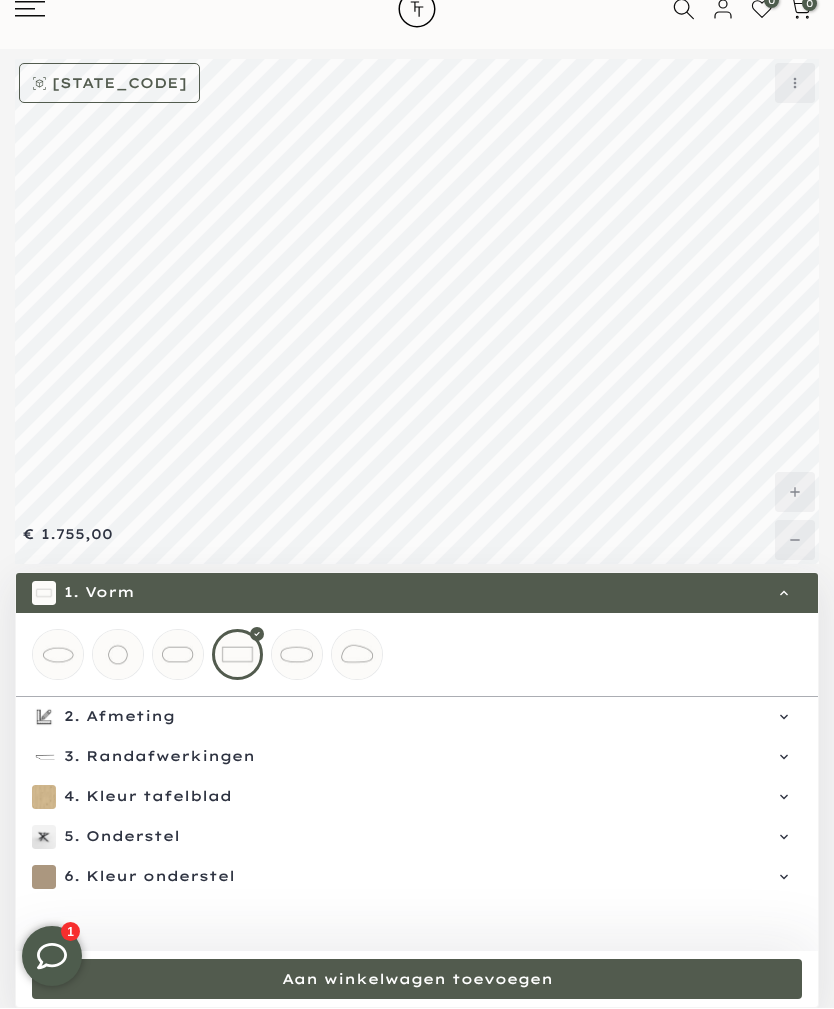 scroll, scrollTop: 63, scrollLeft: 0, axis: vertical 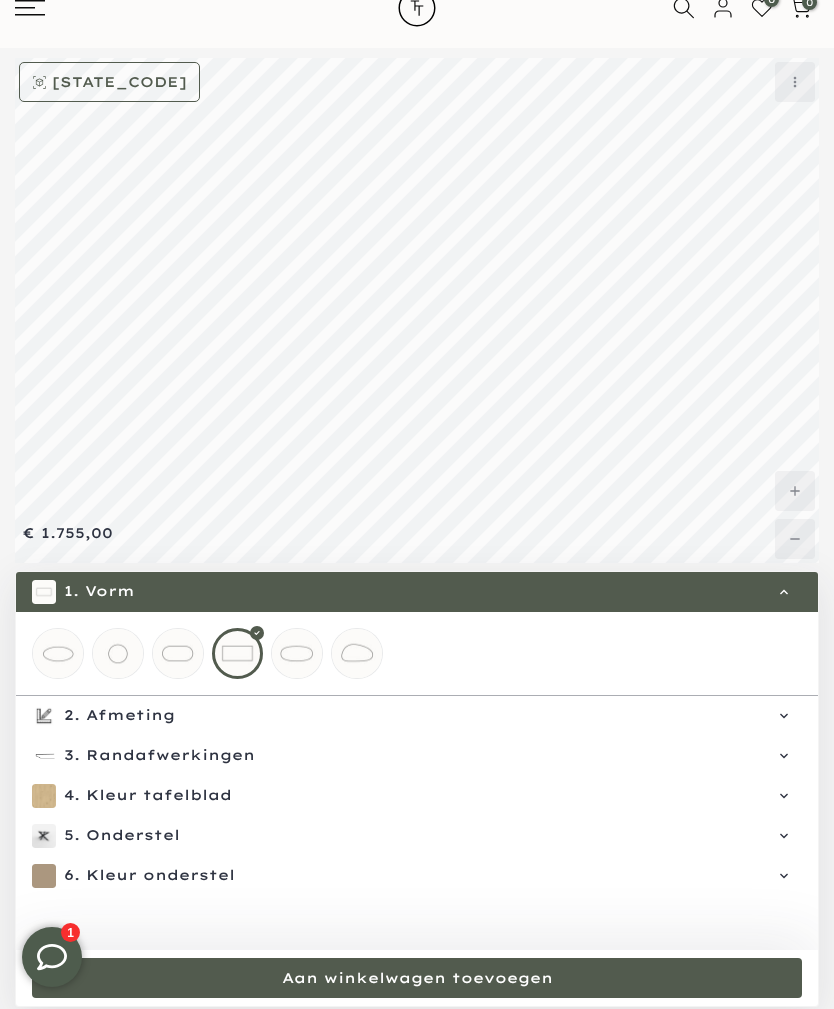 click on "Randafwerkingen" at bounding box center (435, 756) 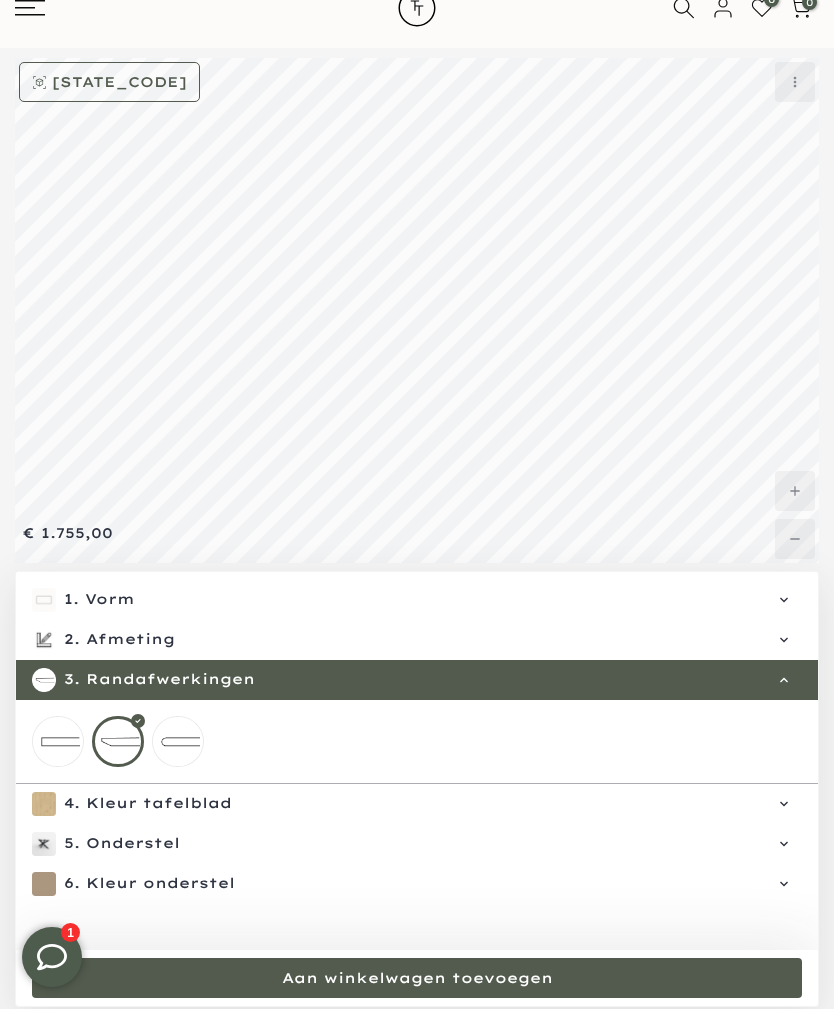 click at bounding box center (178, 742) 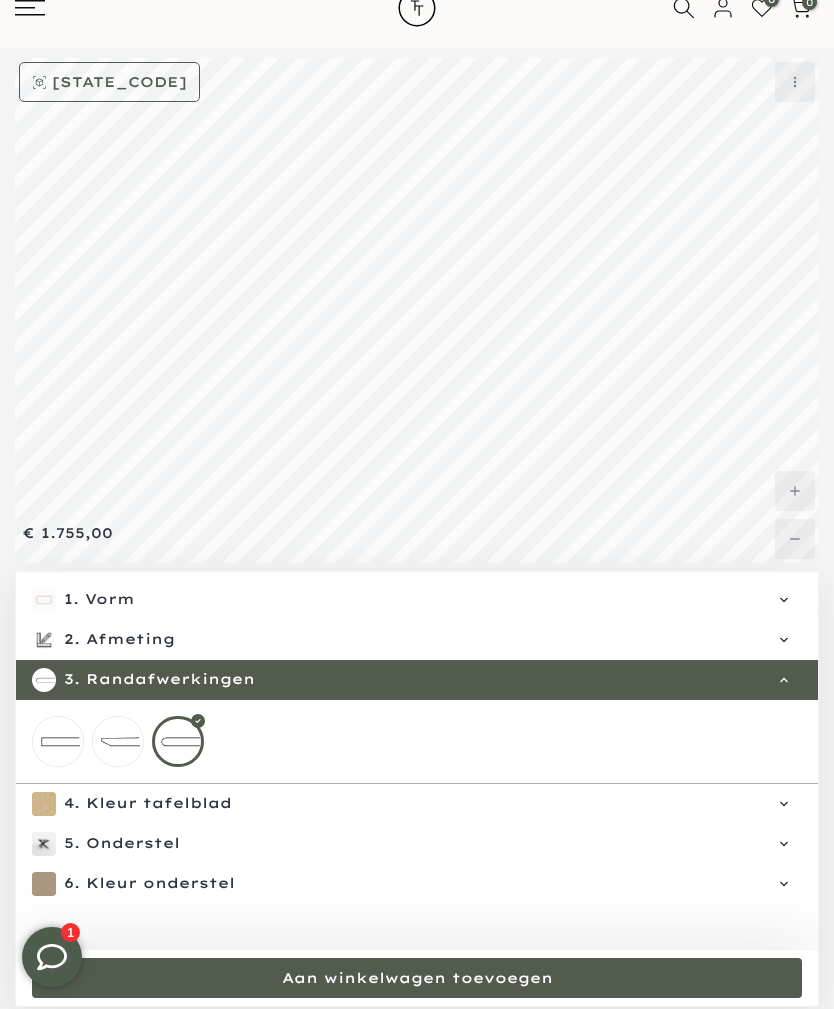 click at bounding box center [58, 742] 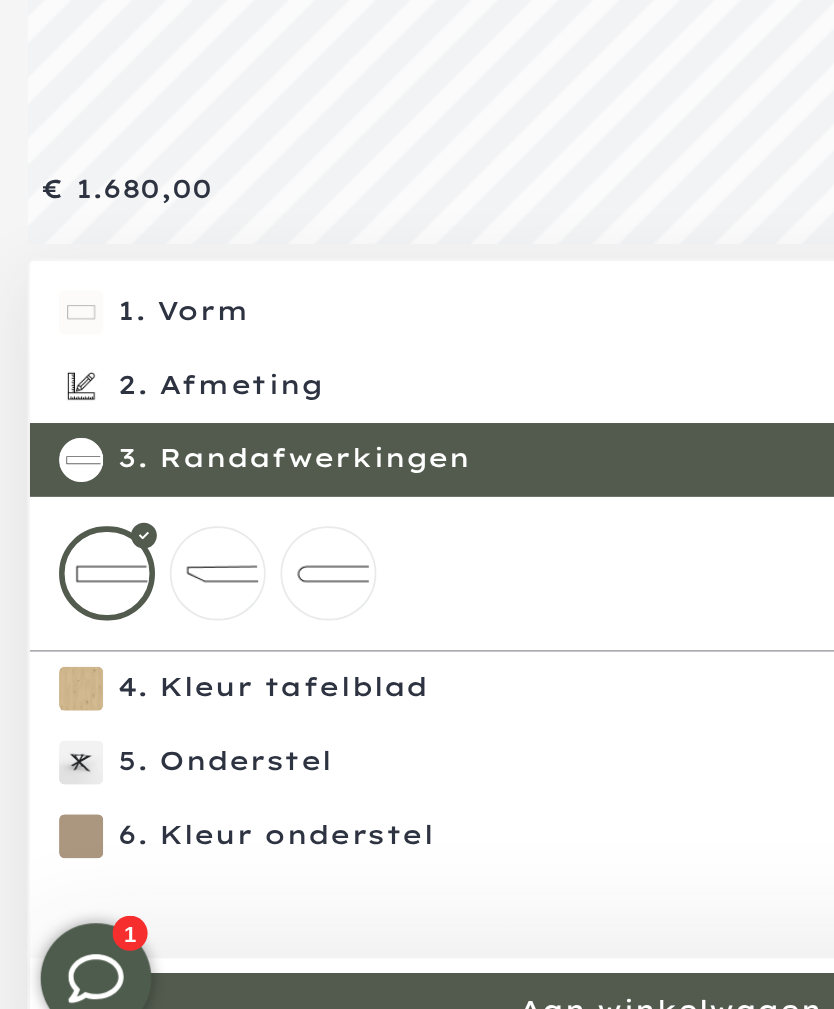 scroll, scrollTop: 67, scrollLeft: 0, axis: vertical 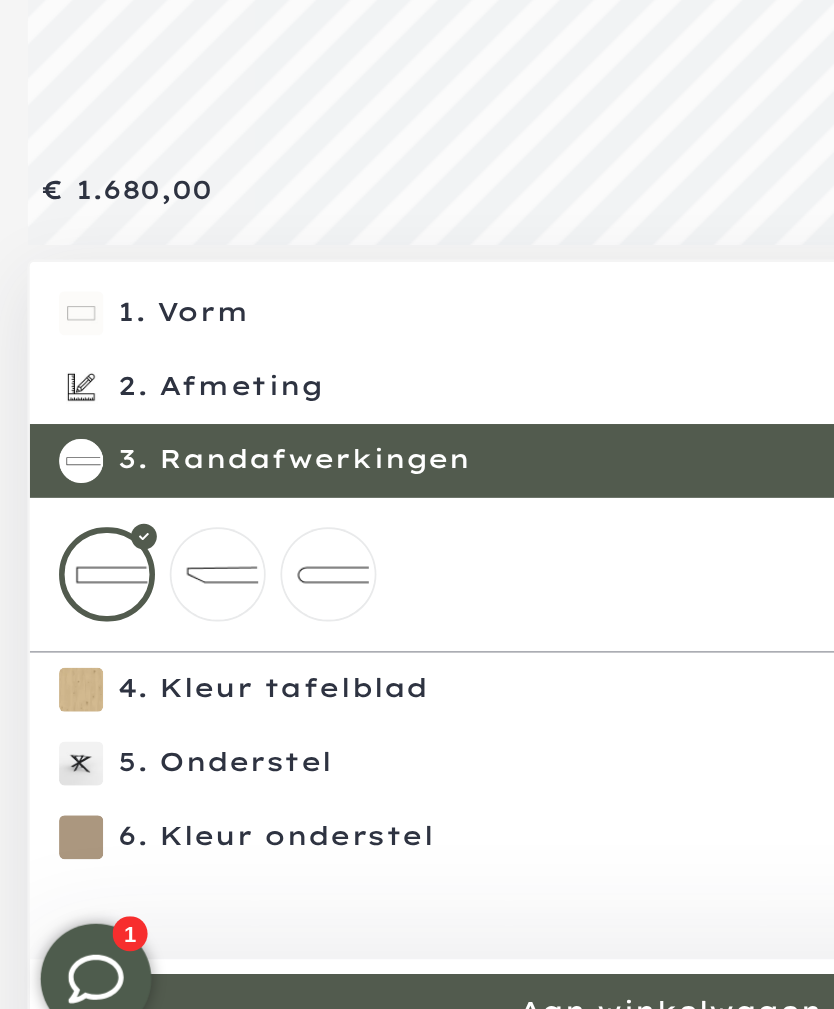 click on "Kleur tafelblad" at bounding box center [435, 800] 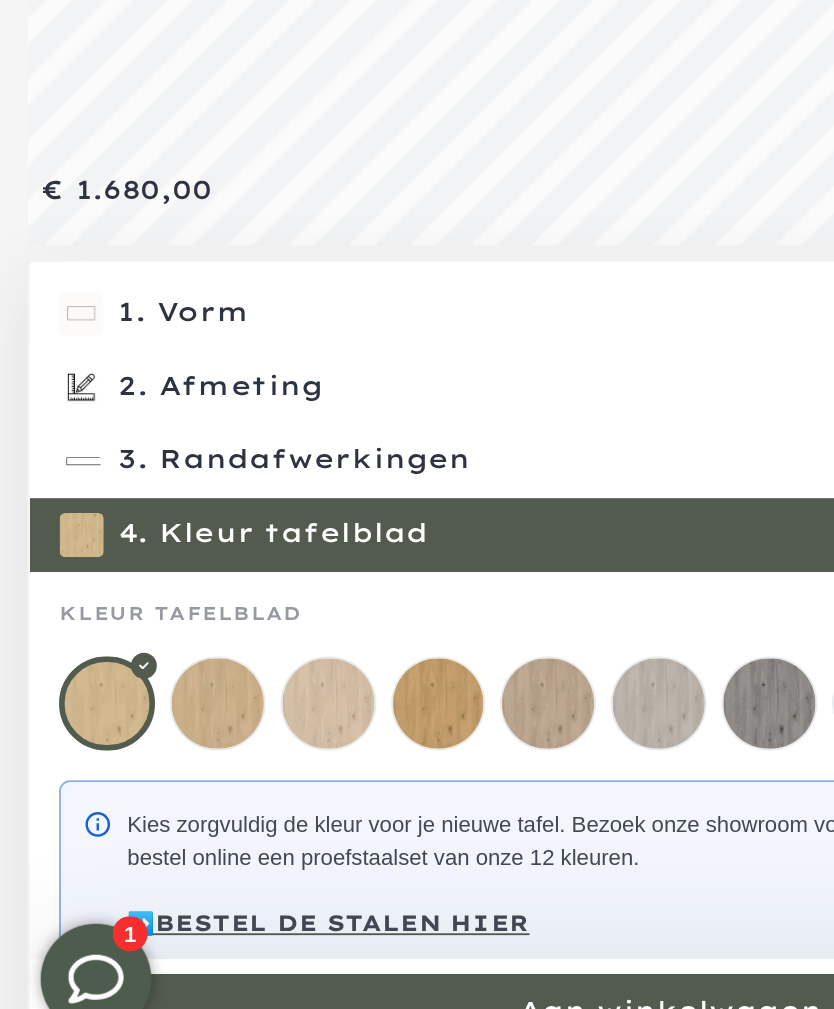 click at bounding box center [238, 808] 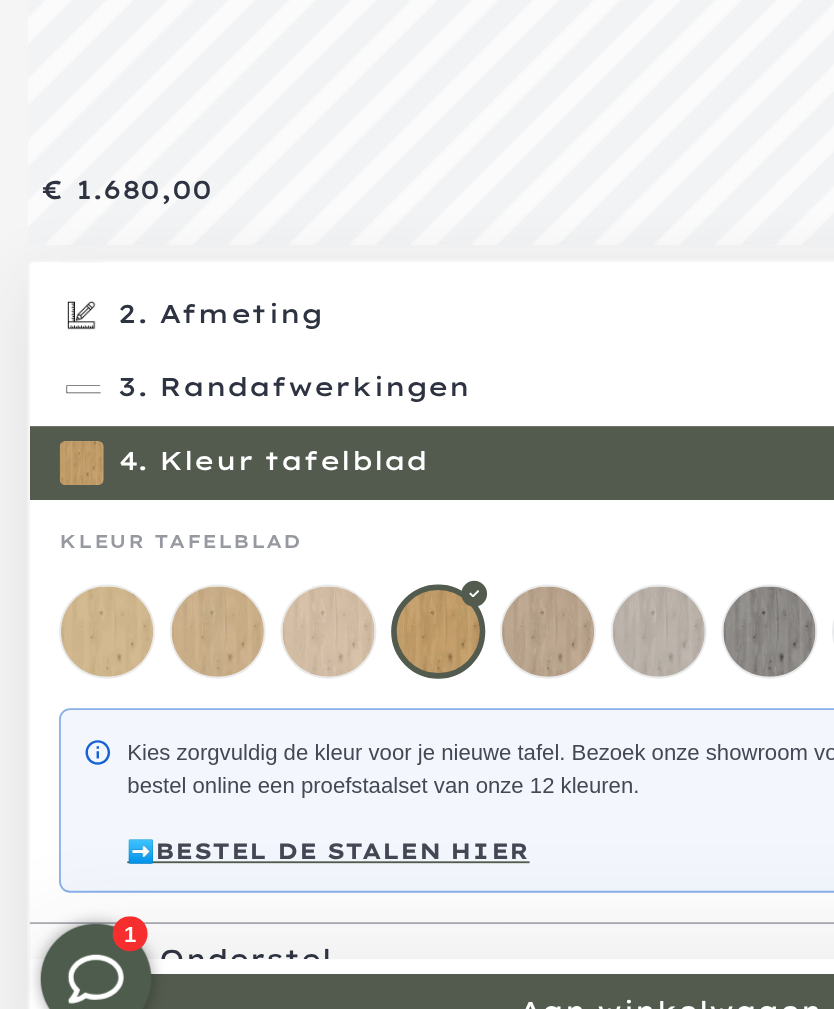scroll, scrollTop: 38, scrollLeft: 0, axis: vertical 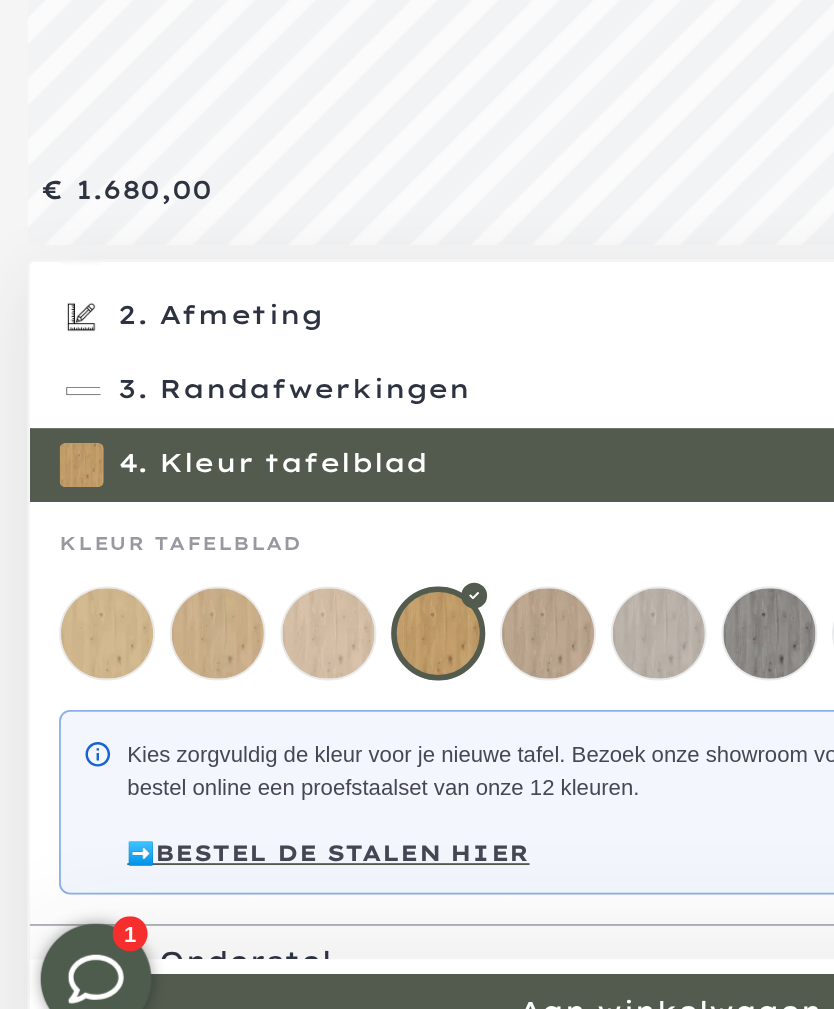 click on "Onderstel" at bounding box center (435, 948) 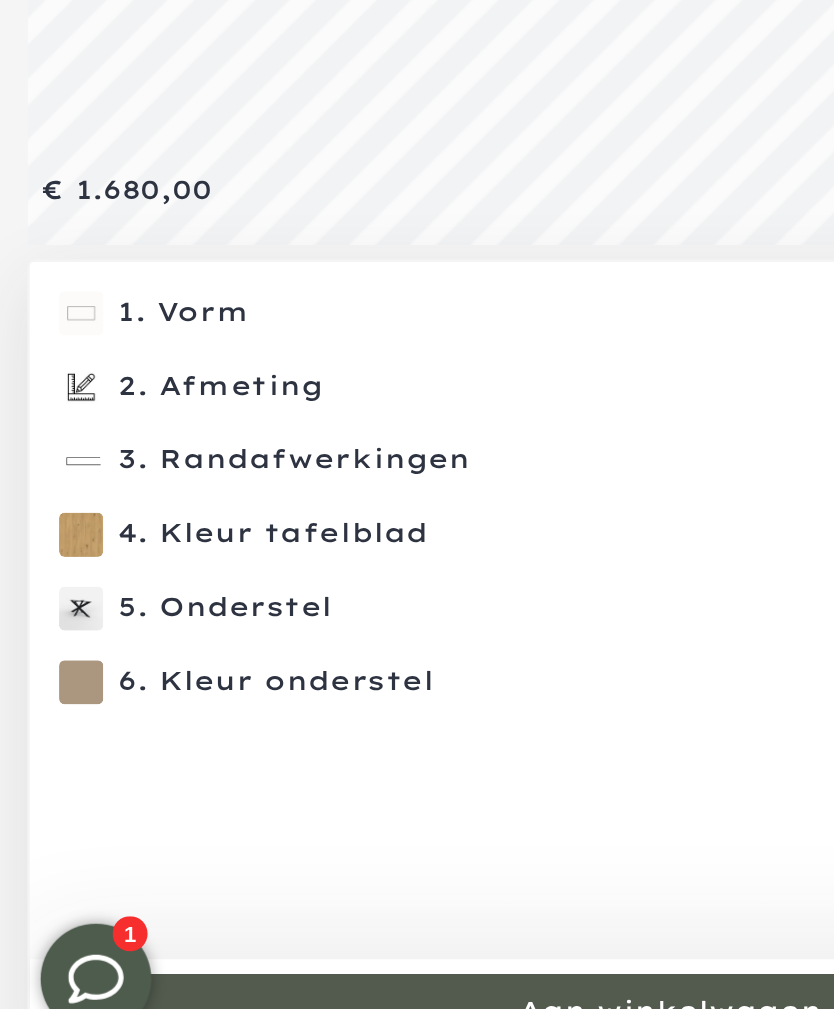 scroll, scrollTop: 0, scrollLeft: 0, axis: both 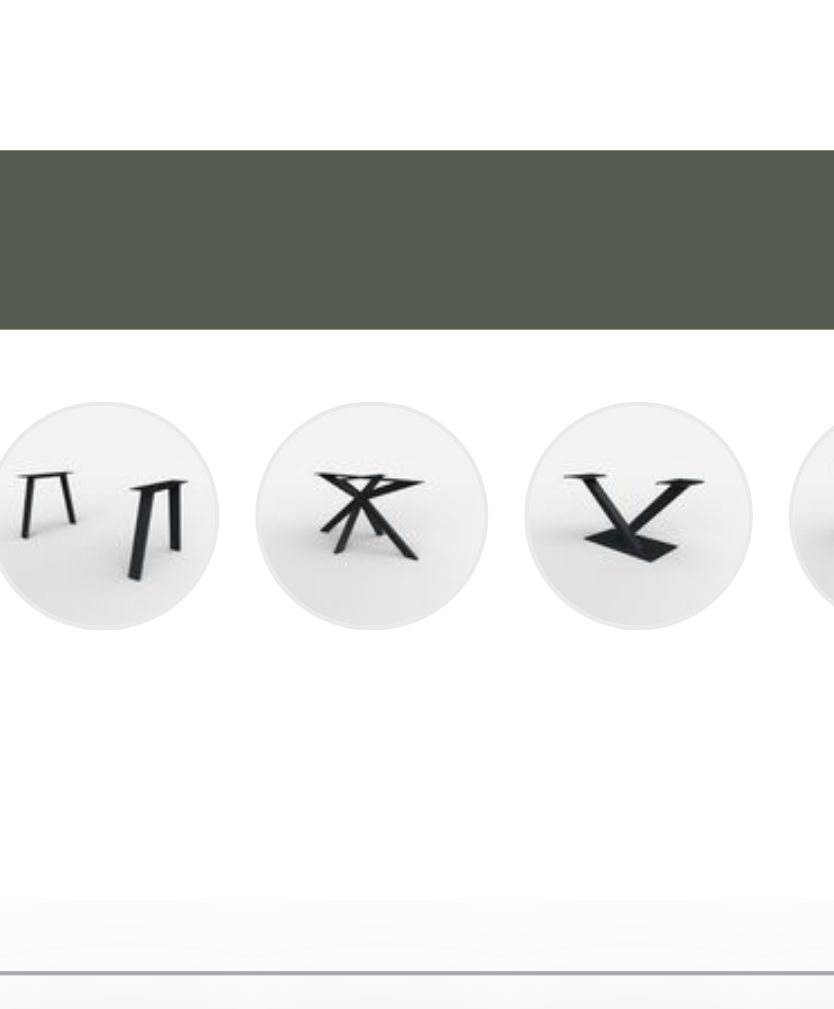 click at bounding box center (597, 818) 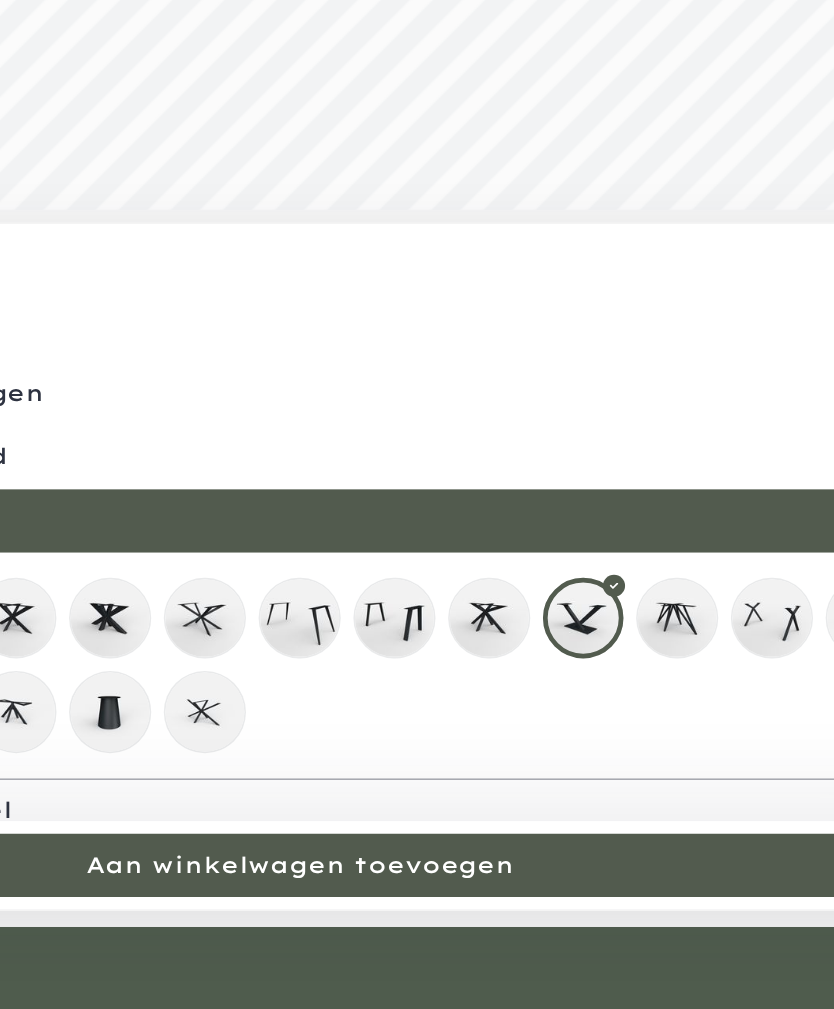 scroll, scrollTop: 263, scrollLeft: 0, axis: vertical 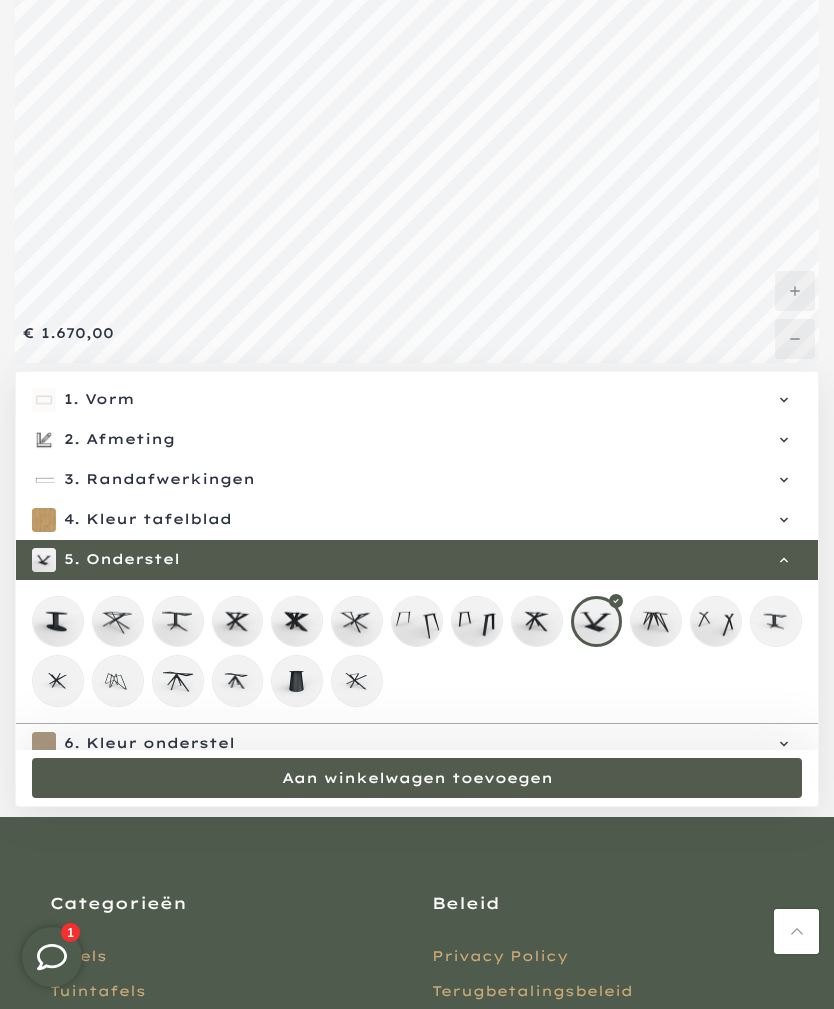 click on "Kleur onderstel" at bounding box center [435, 744] 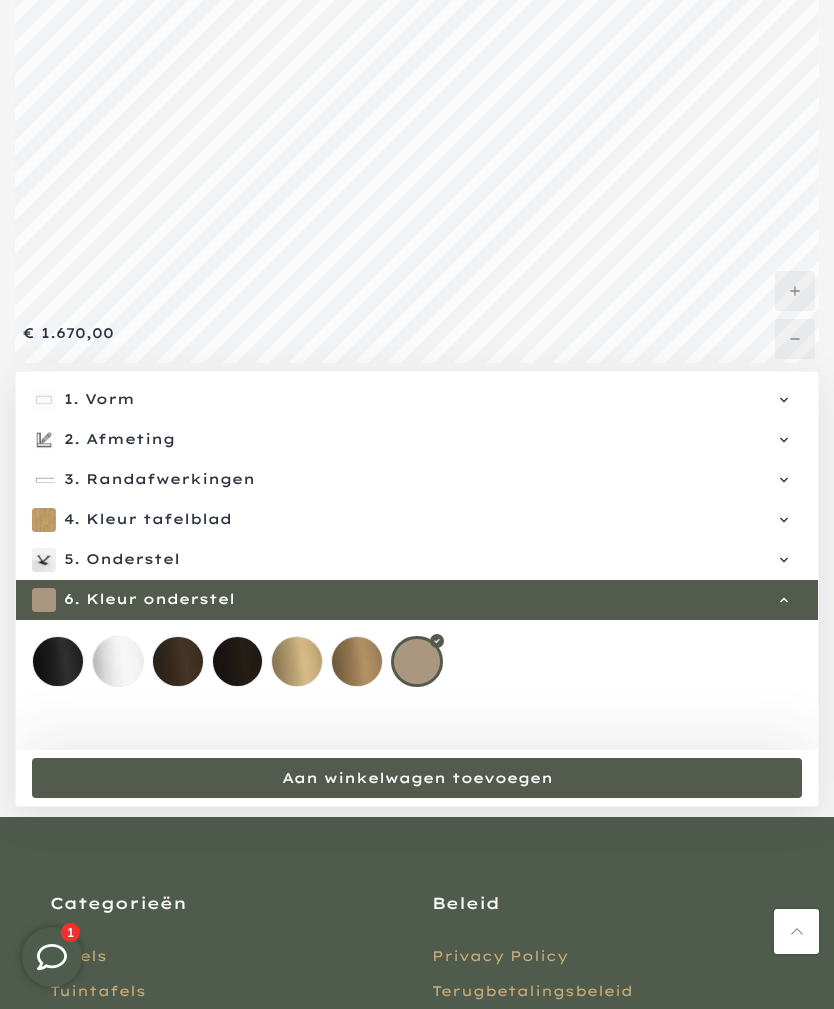 scroll, scrollTop: 121, scrollLeft: 0, axis: vertical 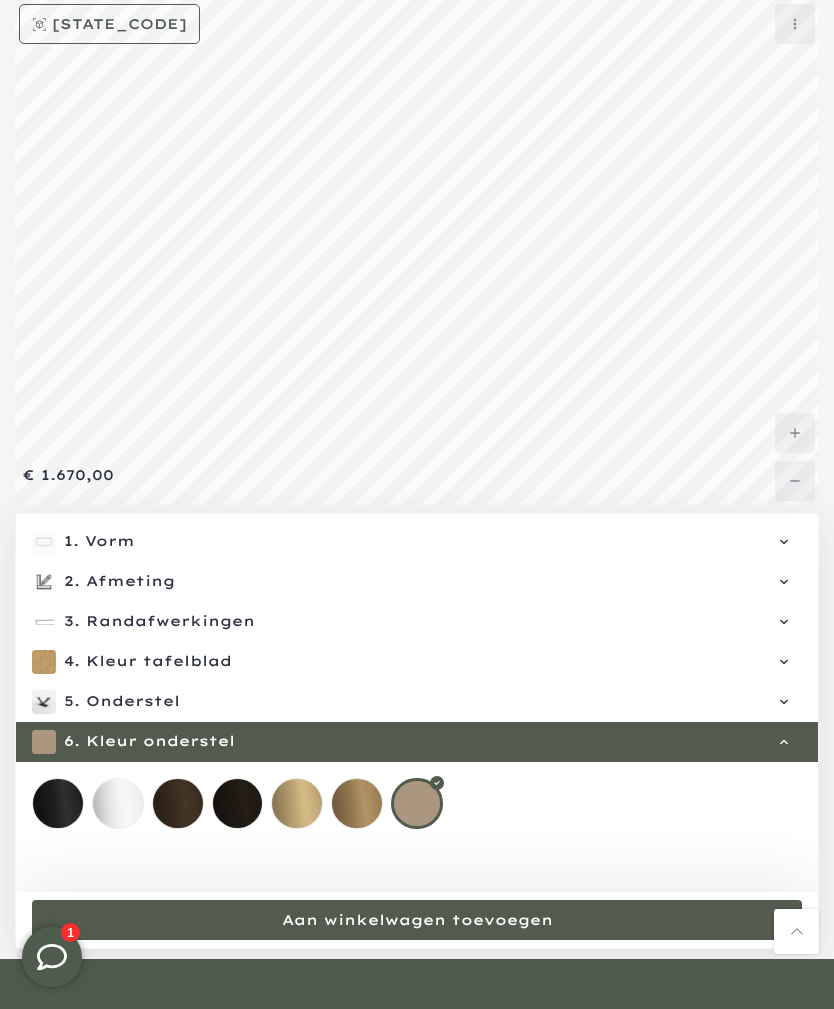 click at bounding box center [297, 804] 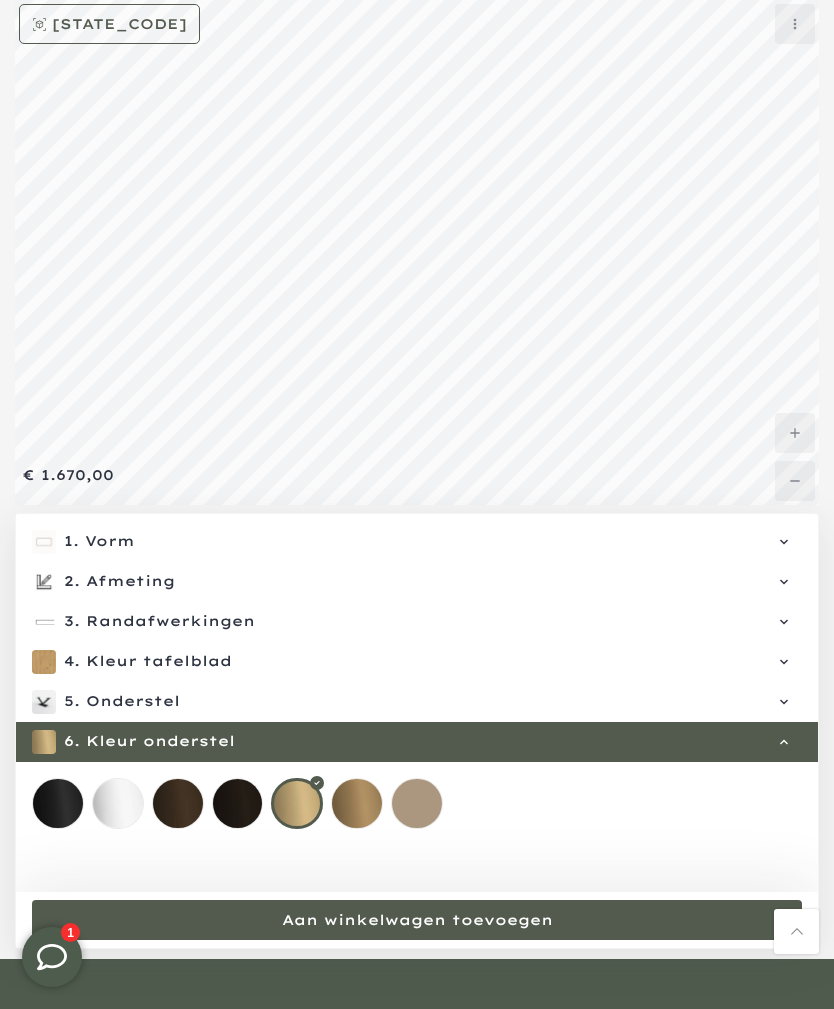 click at bounding box center (357, 804) 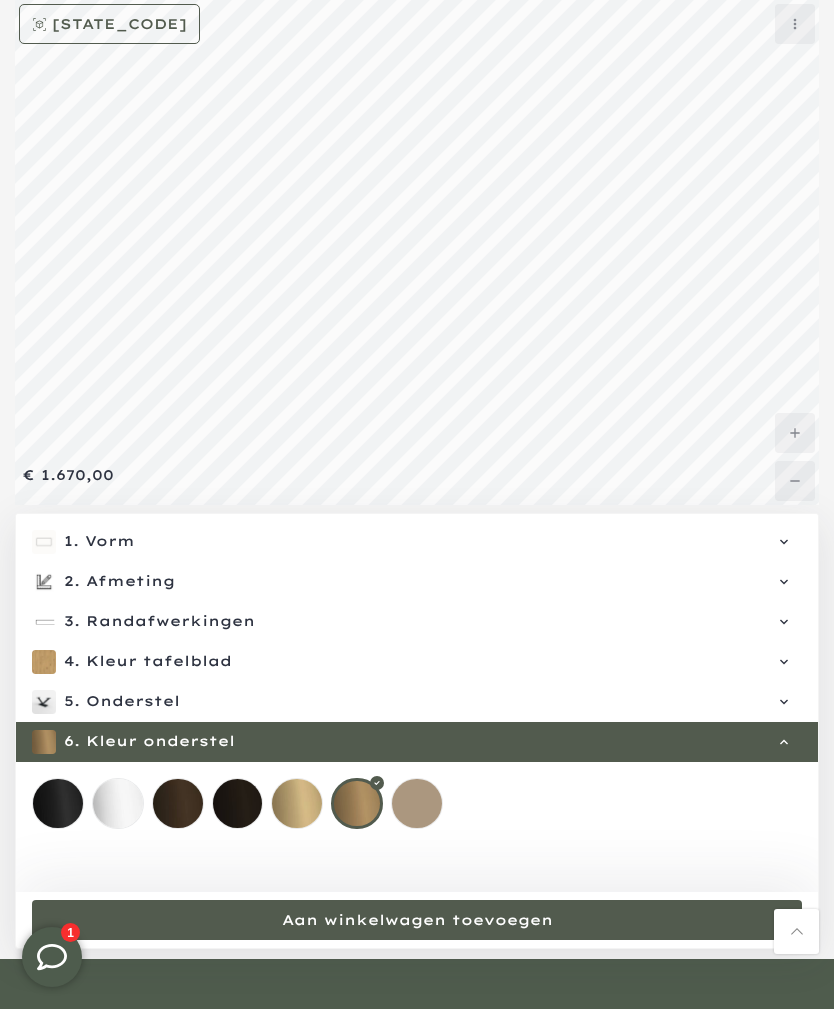 click at bounding box center [297, 804] 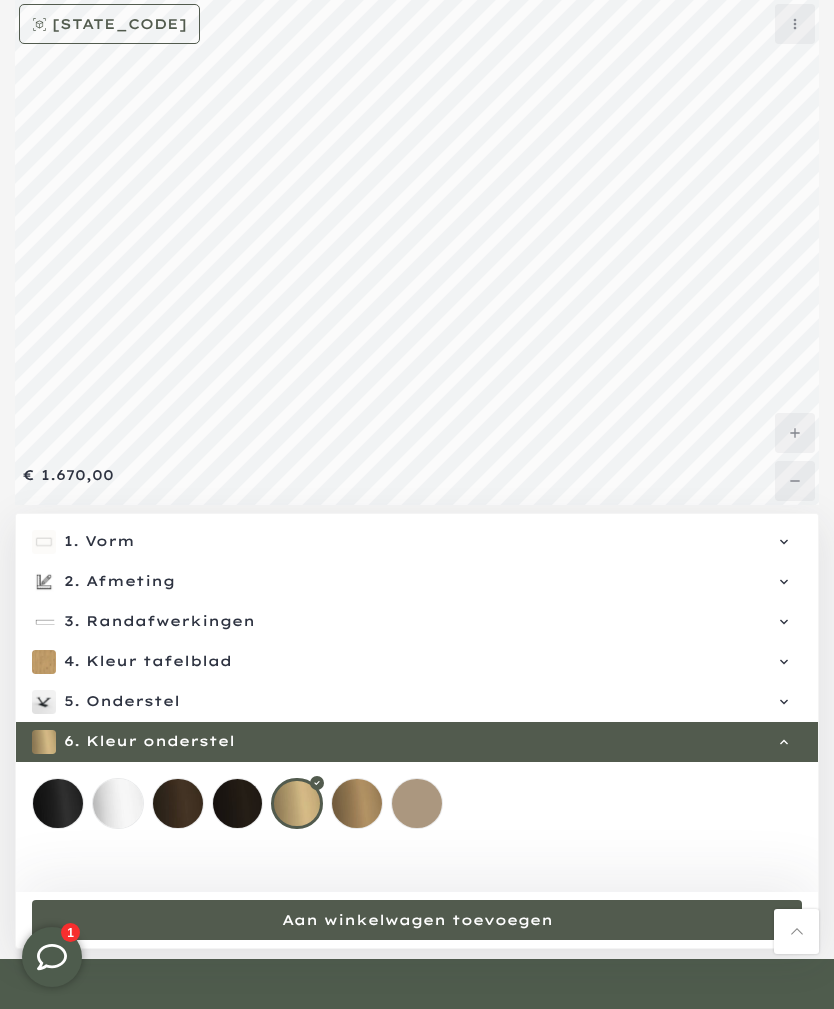 click at bounding box center [417, 804] 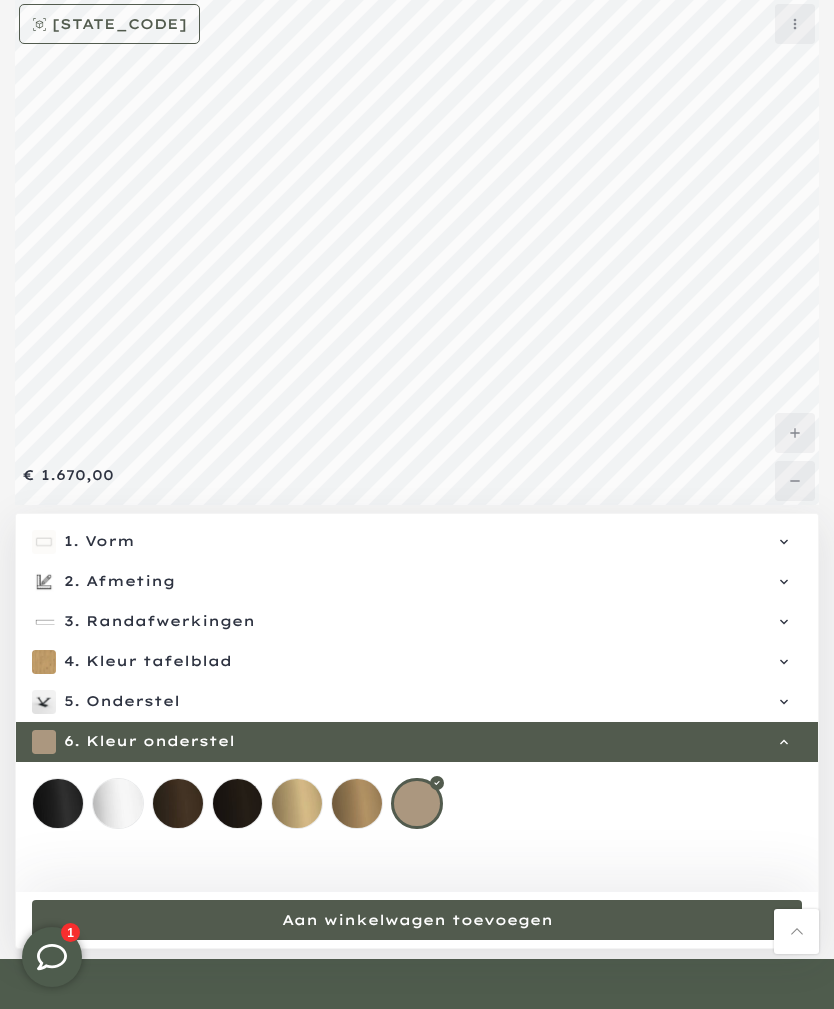click on "Afmeting" at bounding box center [435, 582] 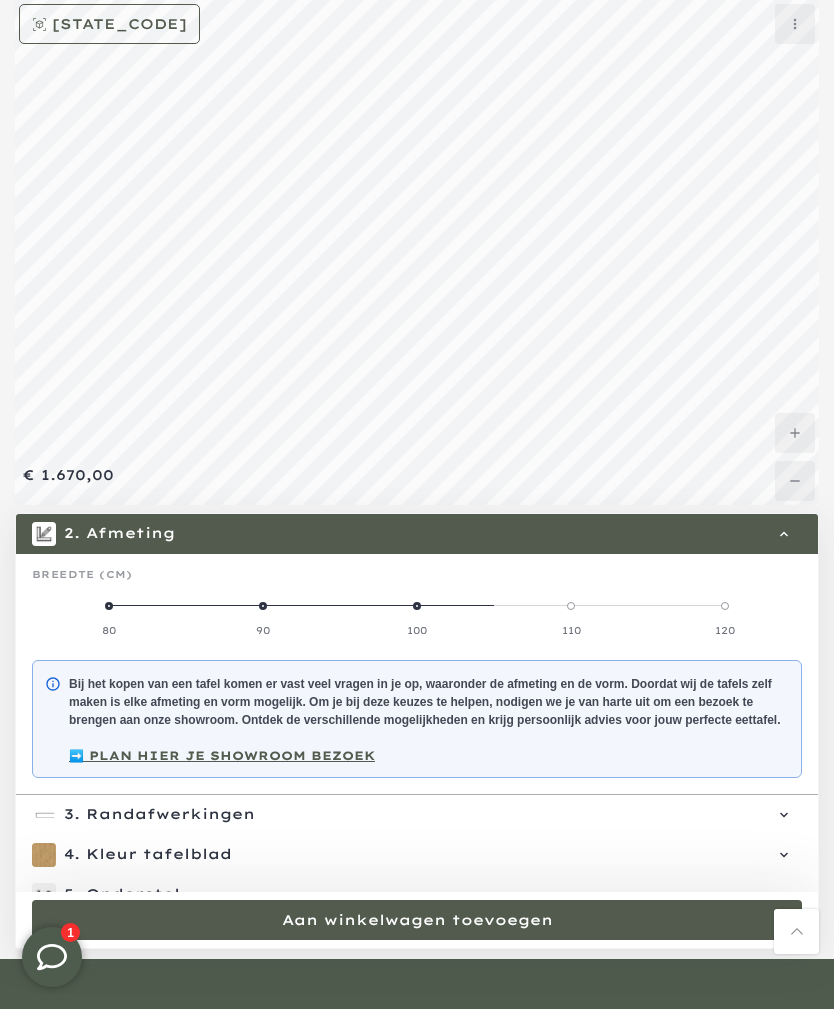 scroll, scrollTop: 167, scrollLeft: 0, axis: vertical 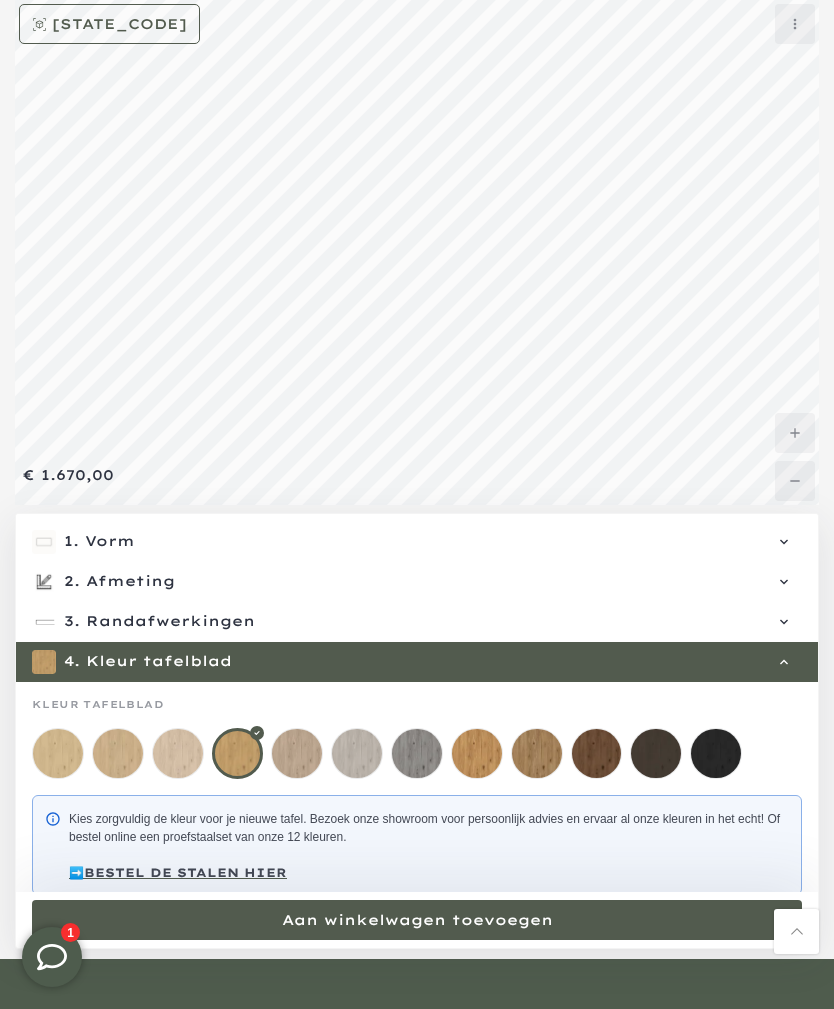 click at bounding box center [417, 754] 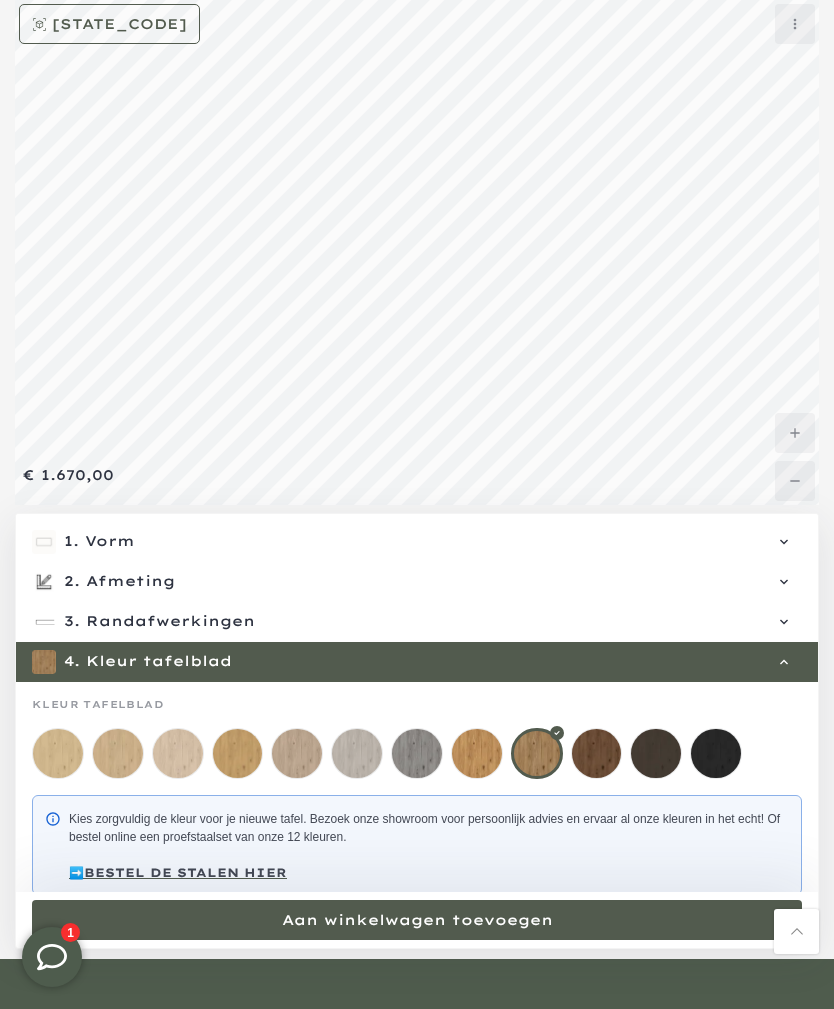 click at bounding box center (597, 754) 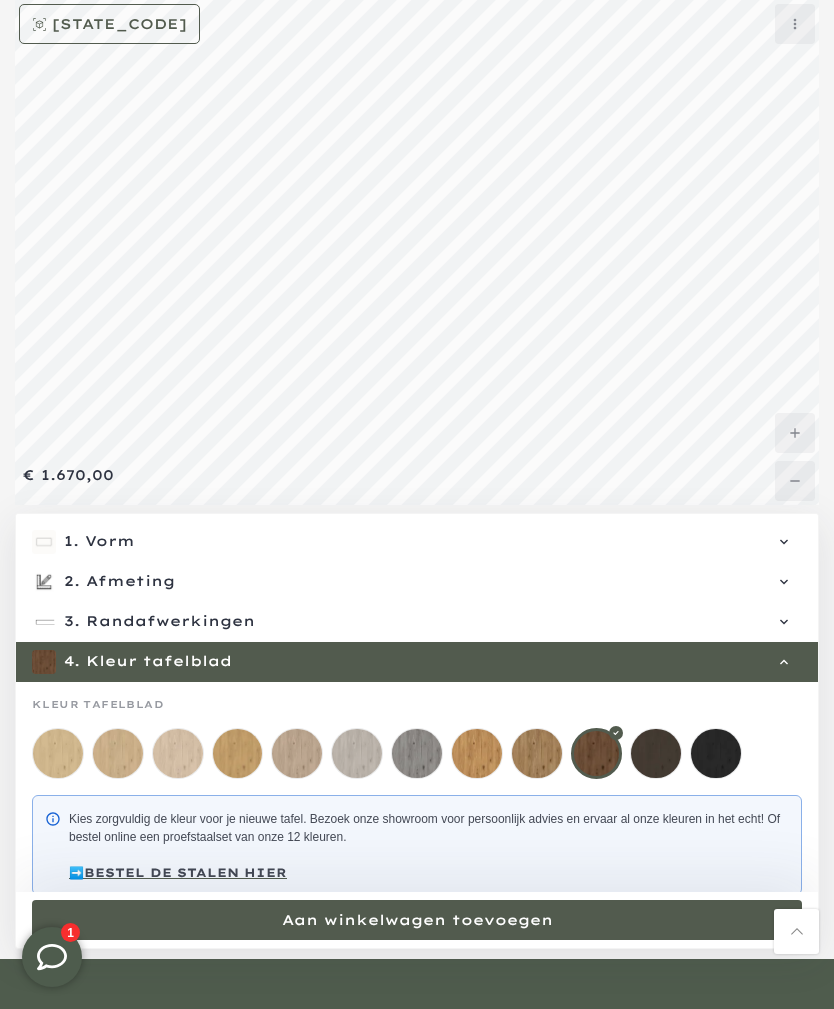 click at bounding box center (297, 754) 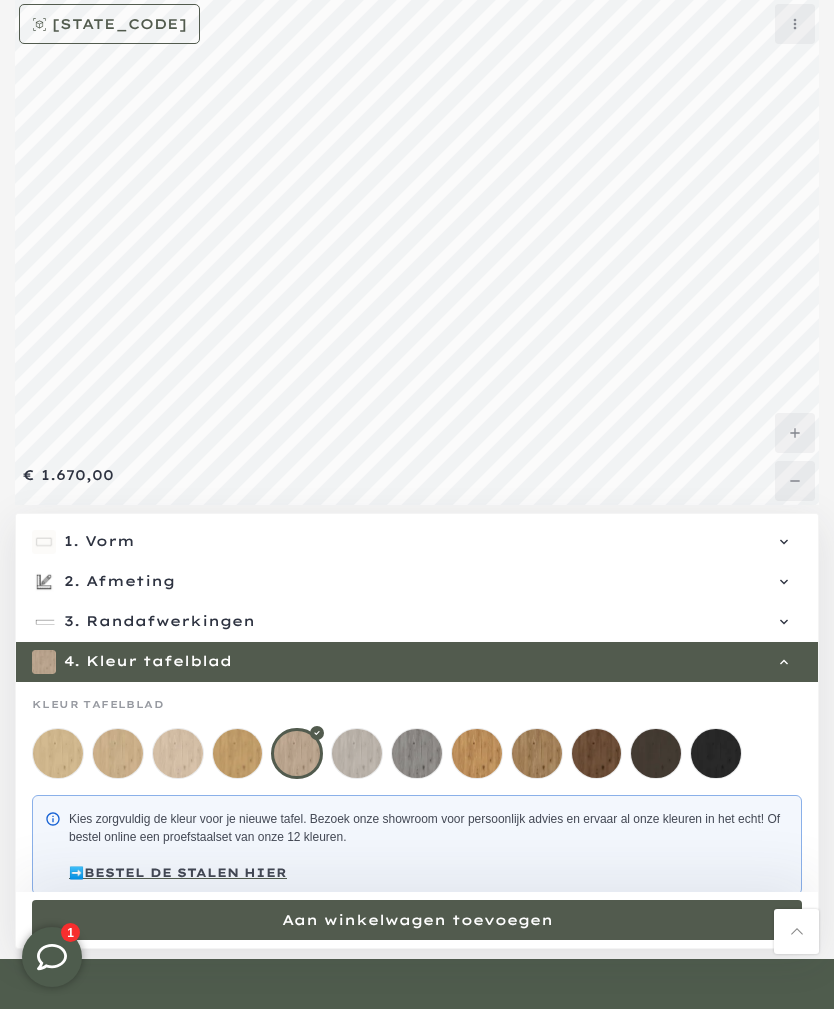 click at bounding box center (178, 754) 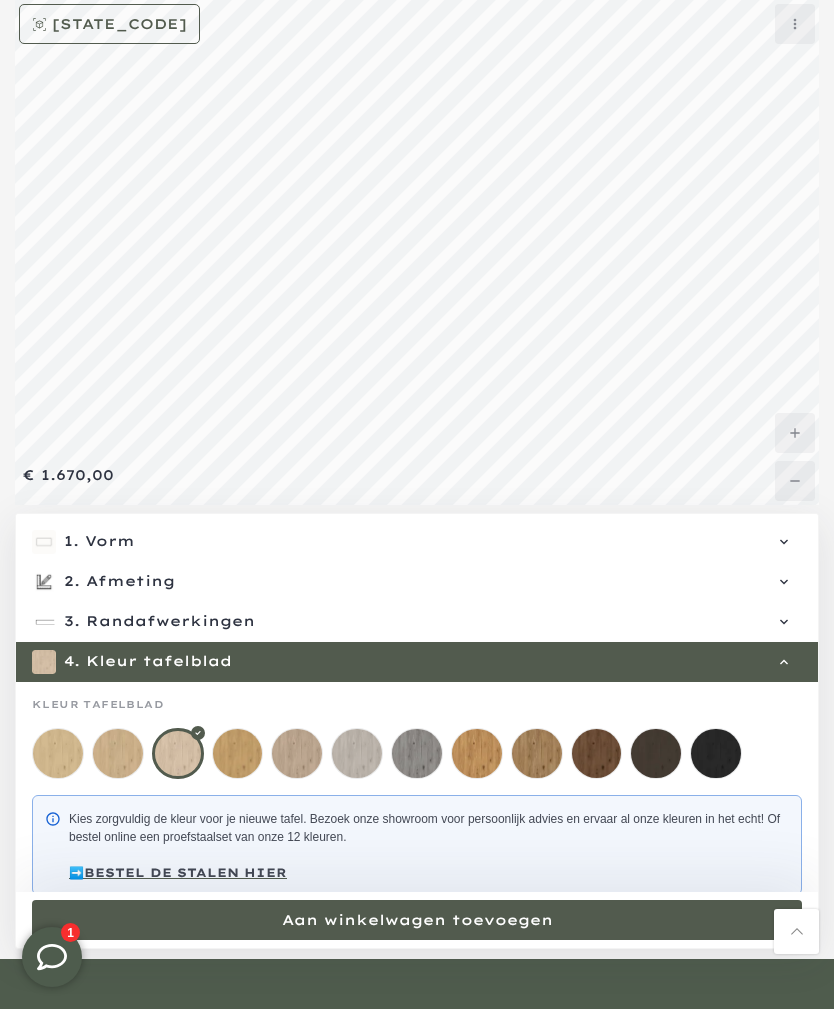click at bounding box center (118, 754) 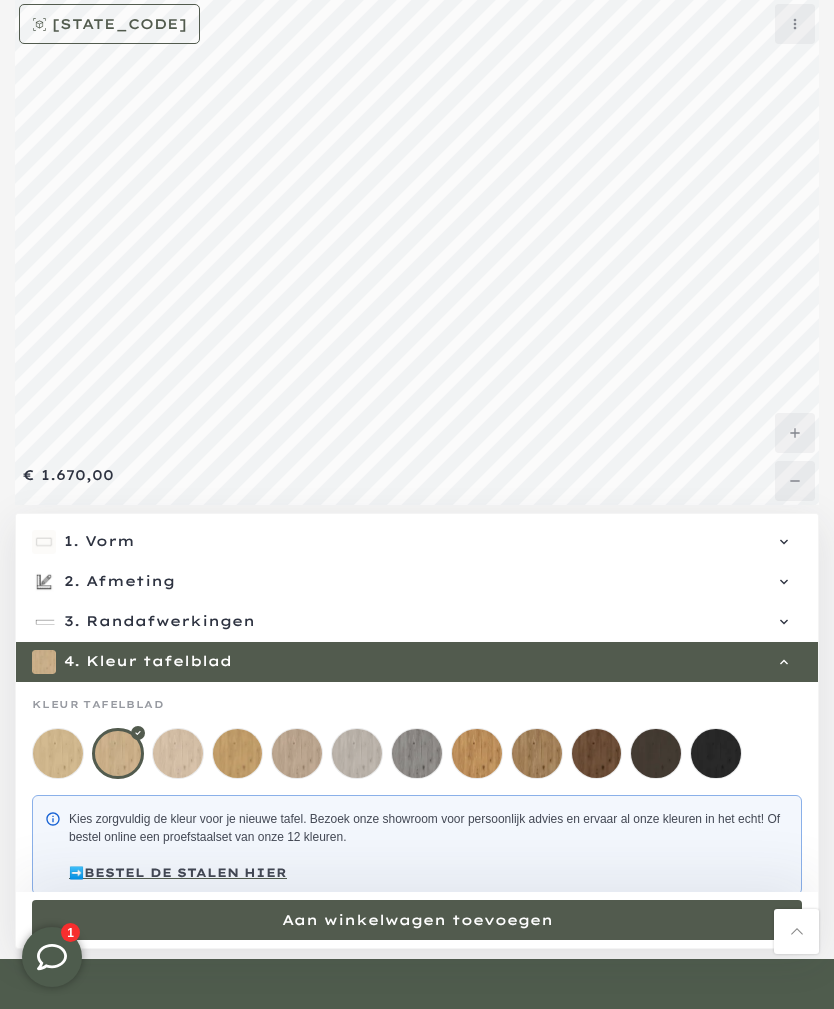 click at bounding box center [58, 754] 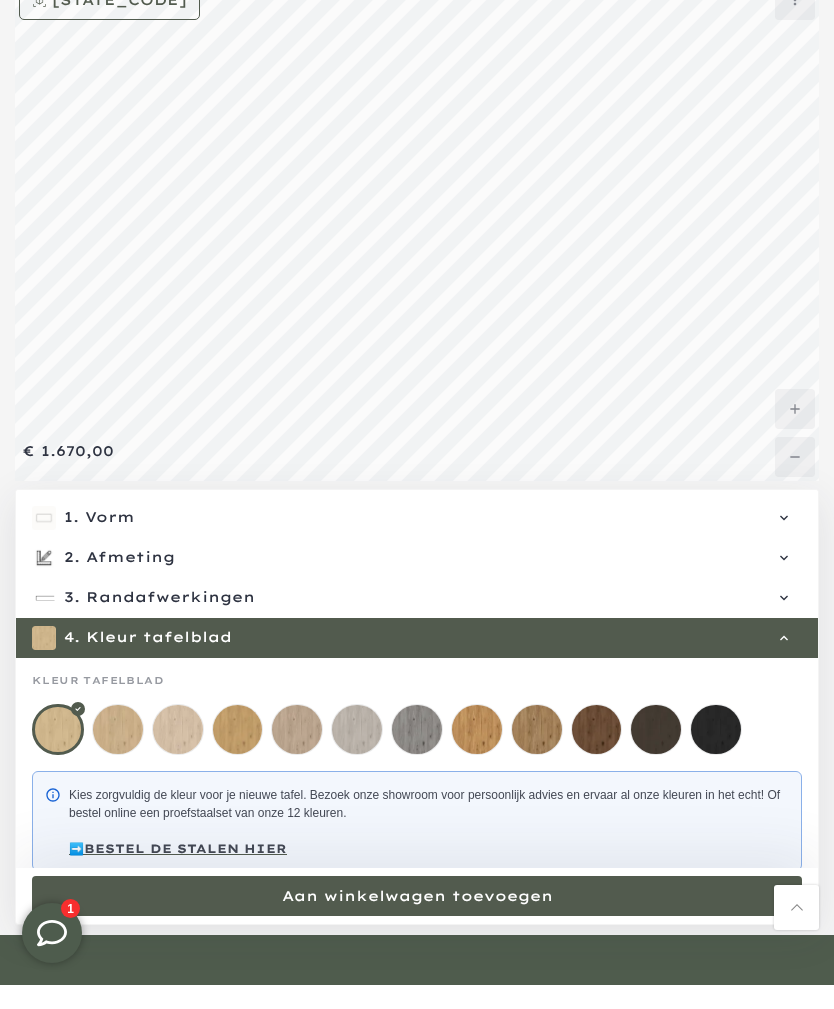 scroll, scrollTop: 185, scrollLeft: 0, axis: vertical 